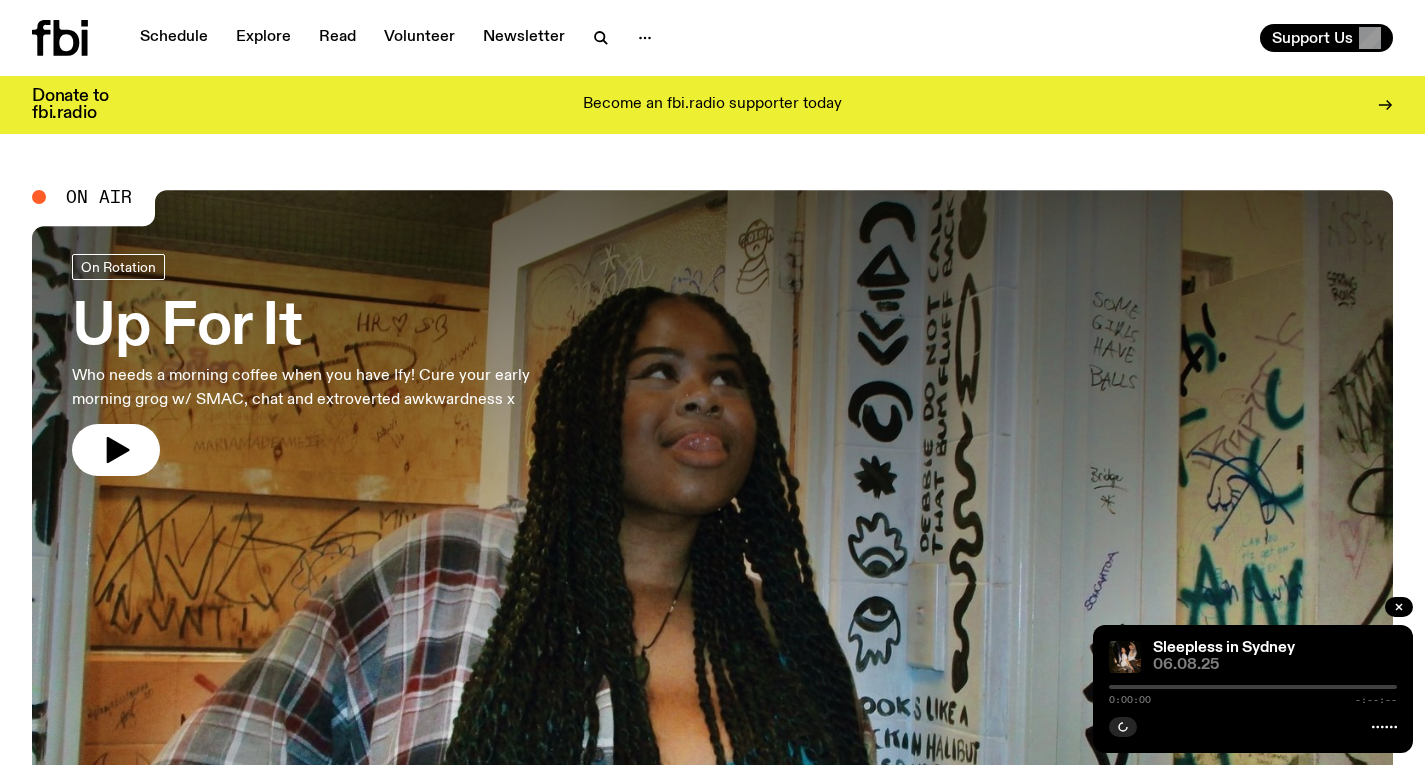 scroll, scrollTop: 0, scrollLeft: 0, axis: both 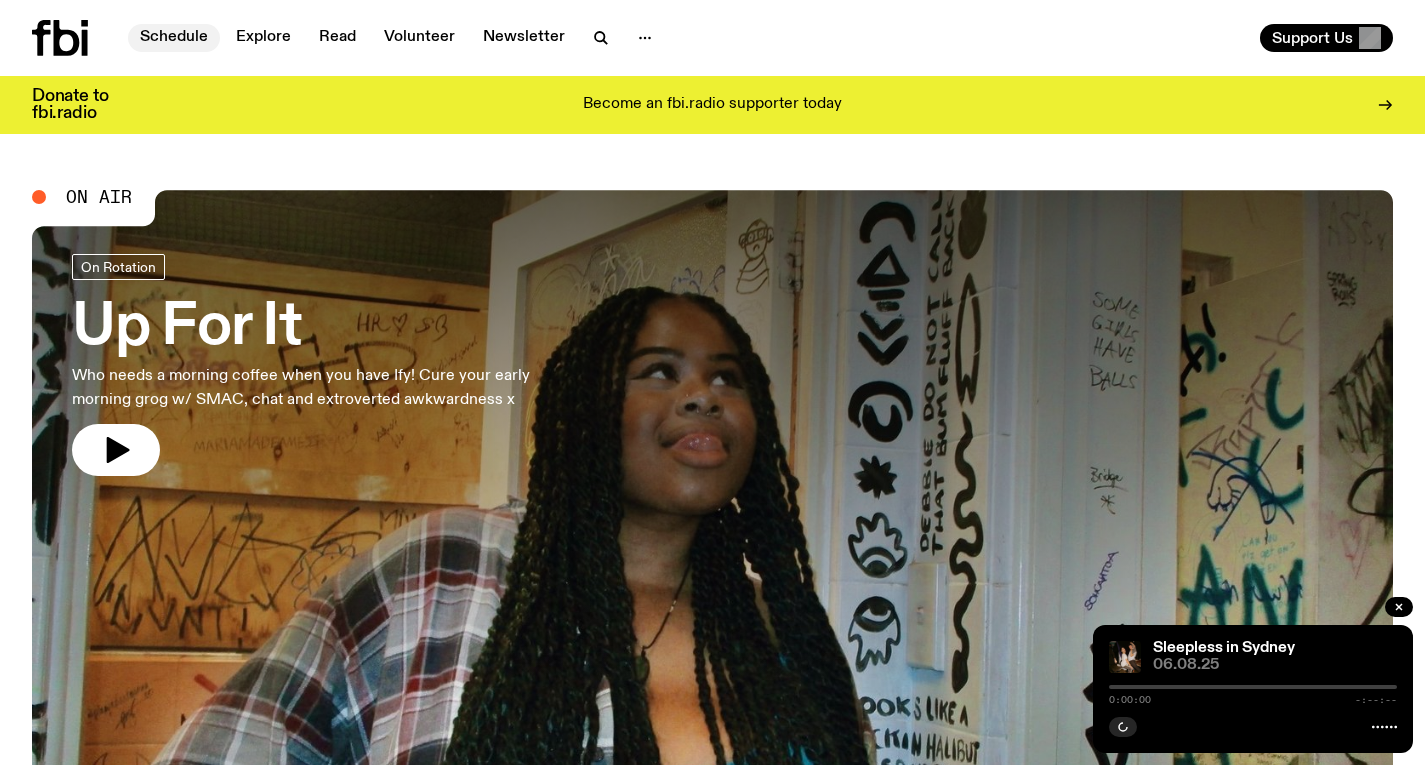 click on "Schedule" at bounding box center [174, 38] 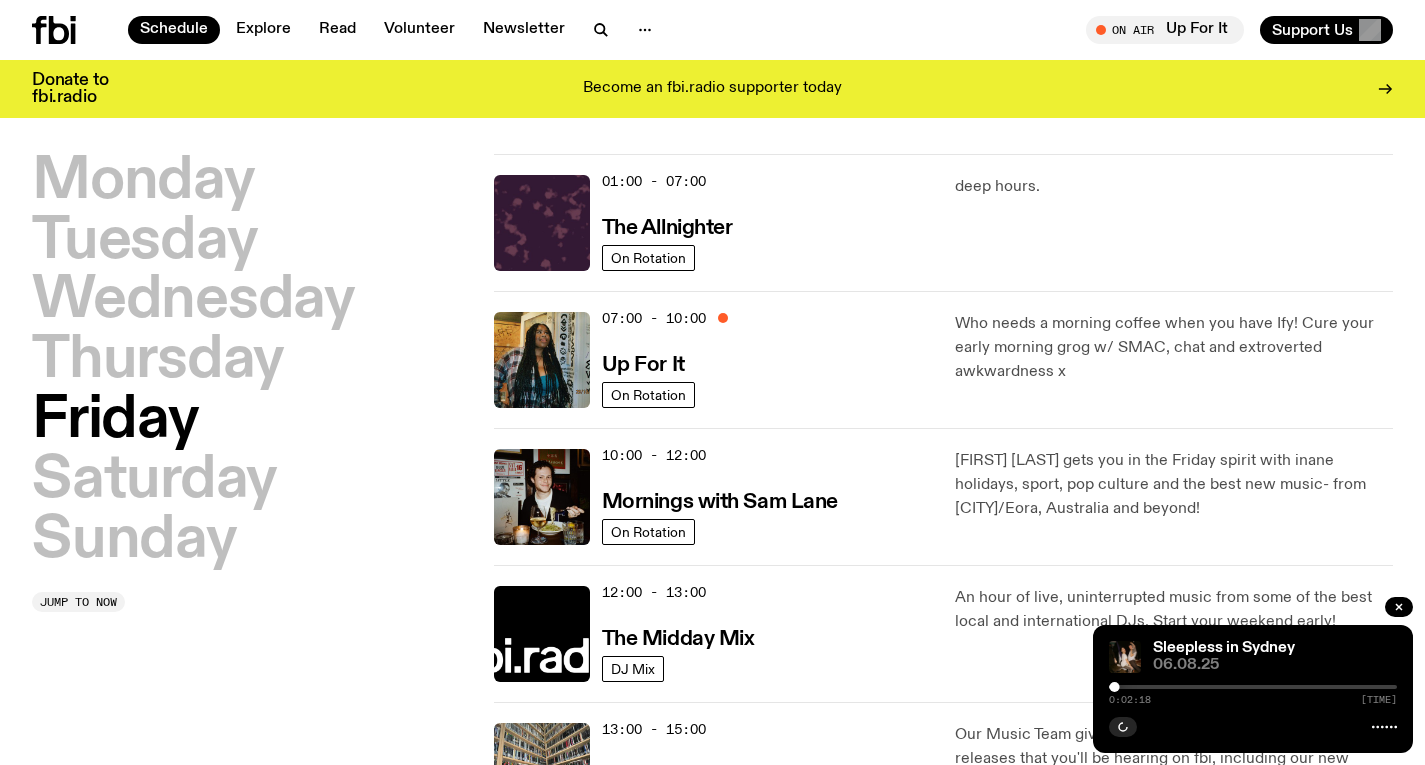 scroll, scrollTop: 41, scrollLeft: 0, axis: vertical 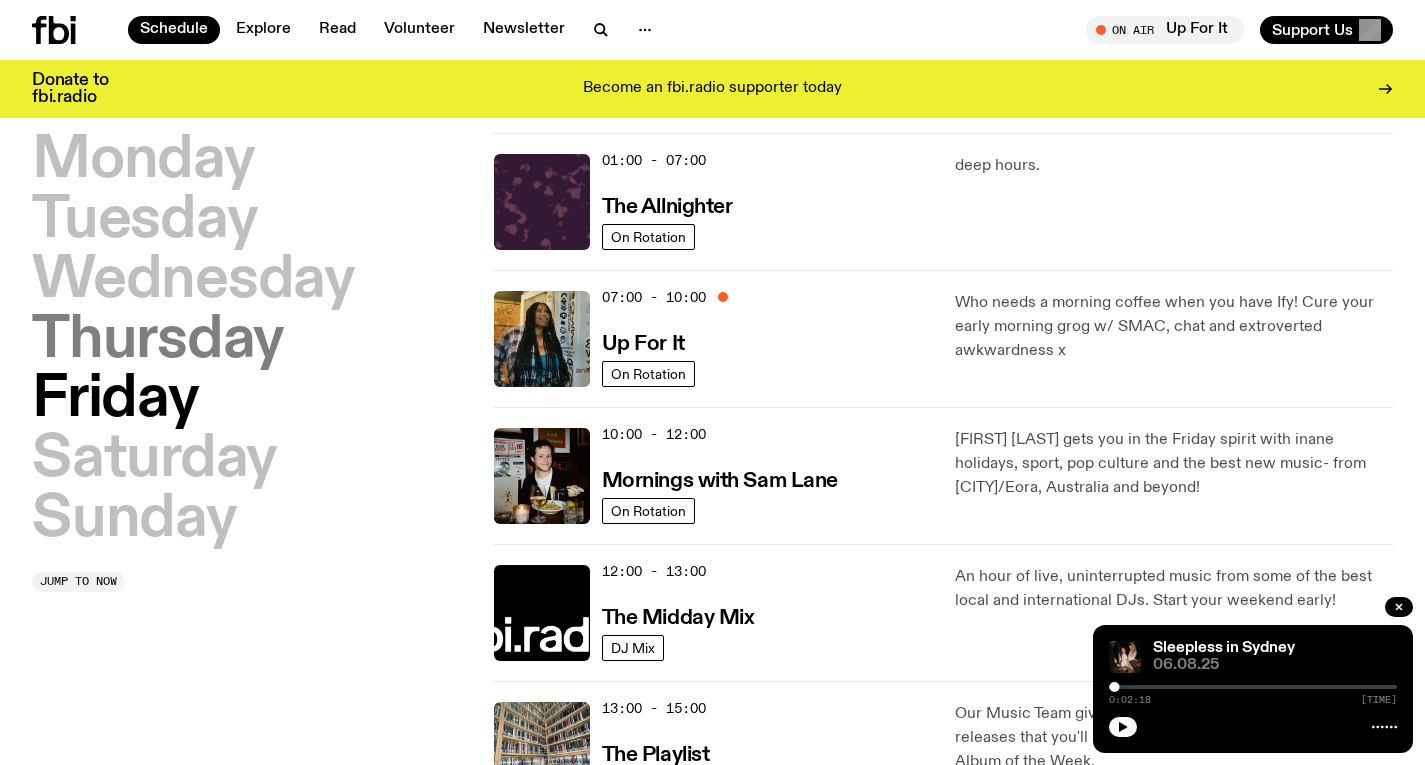 click on "Thursday" at bounding box center (158, 341) 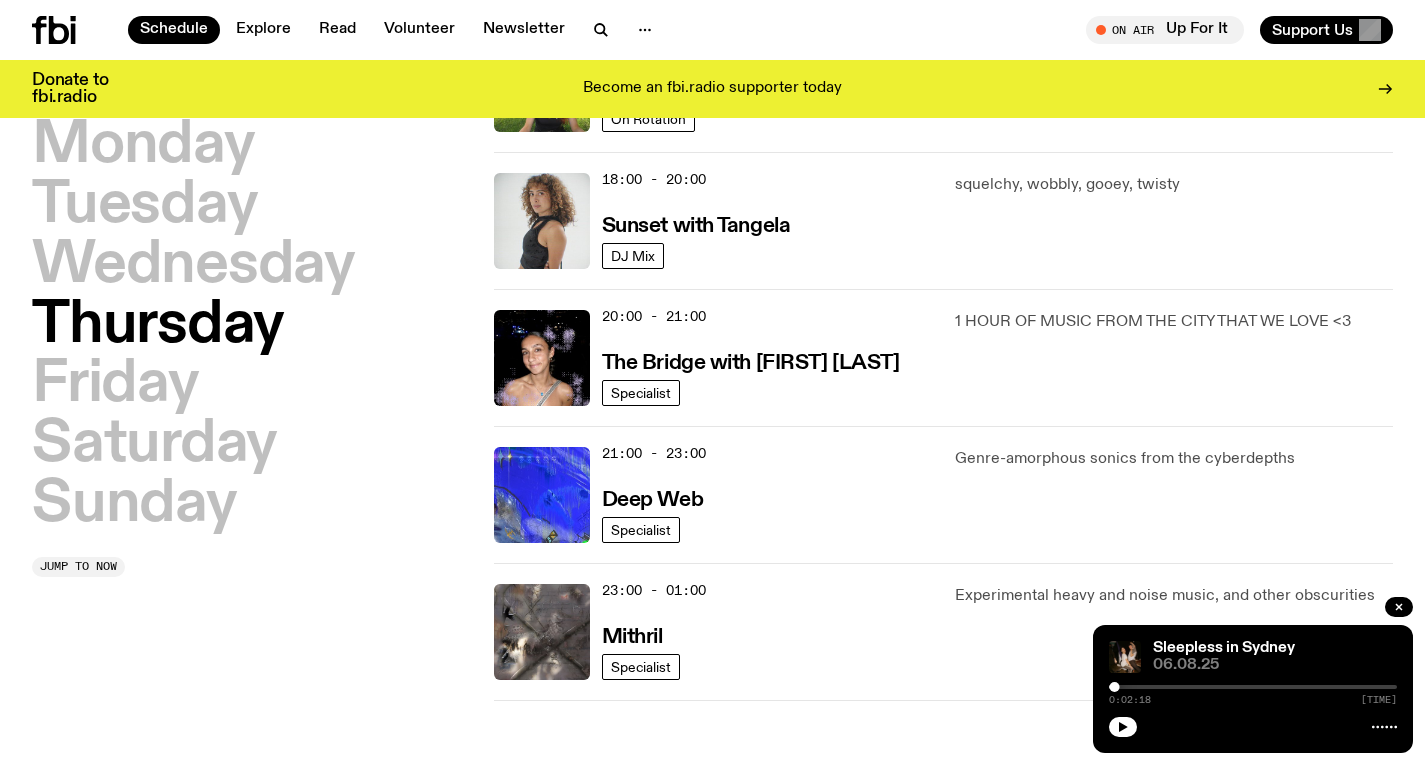 scroll, scrollTop: 862, scrollLeft: 0, axis: vertical 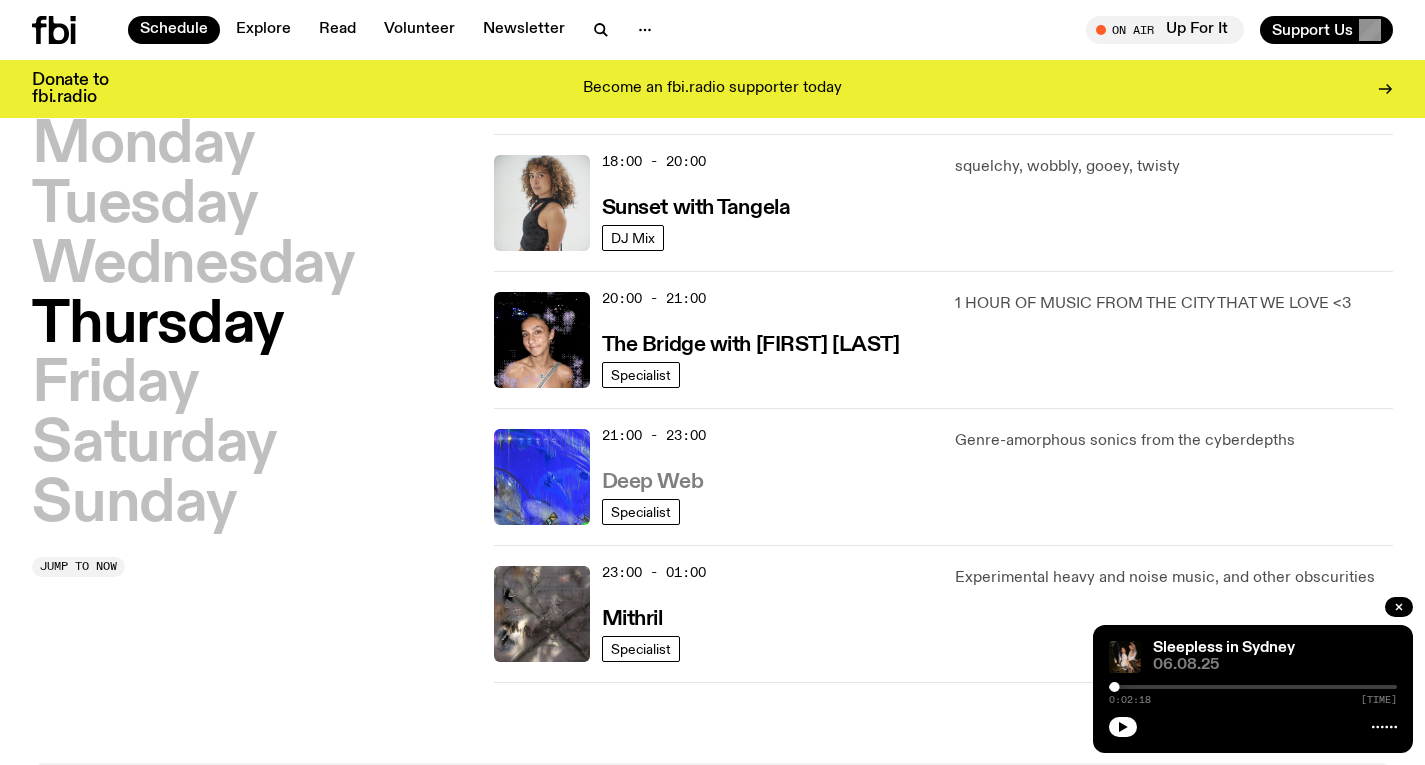 click on "Deep Web" at bounding box center [652, 482] 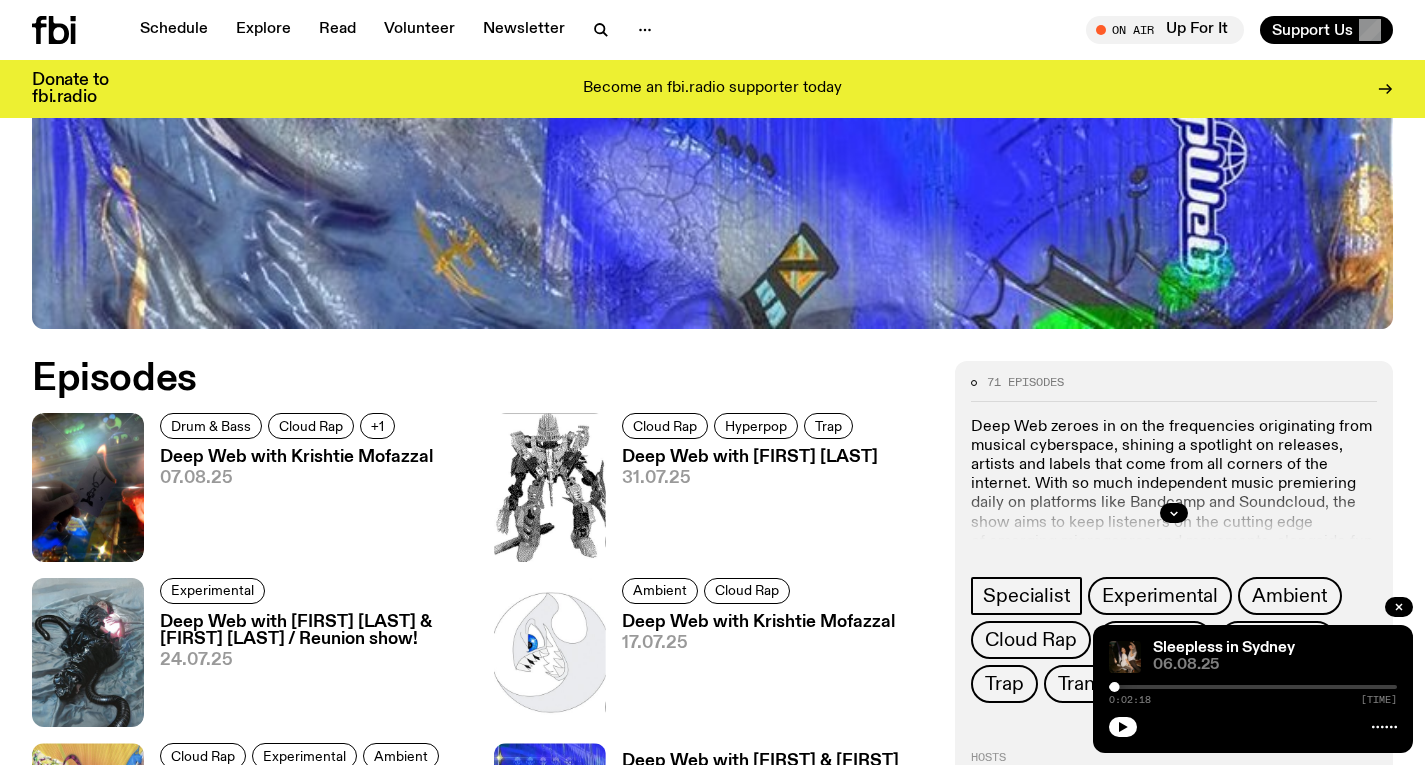 scroll, scrollTop: 728, scrollLeft: 0, axis: vertical 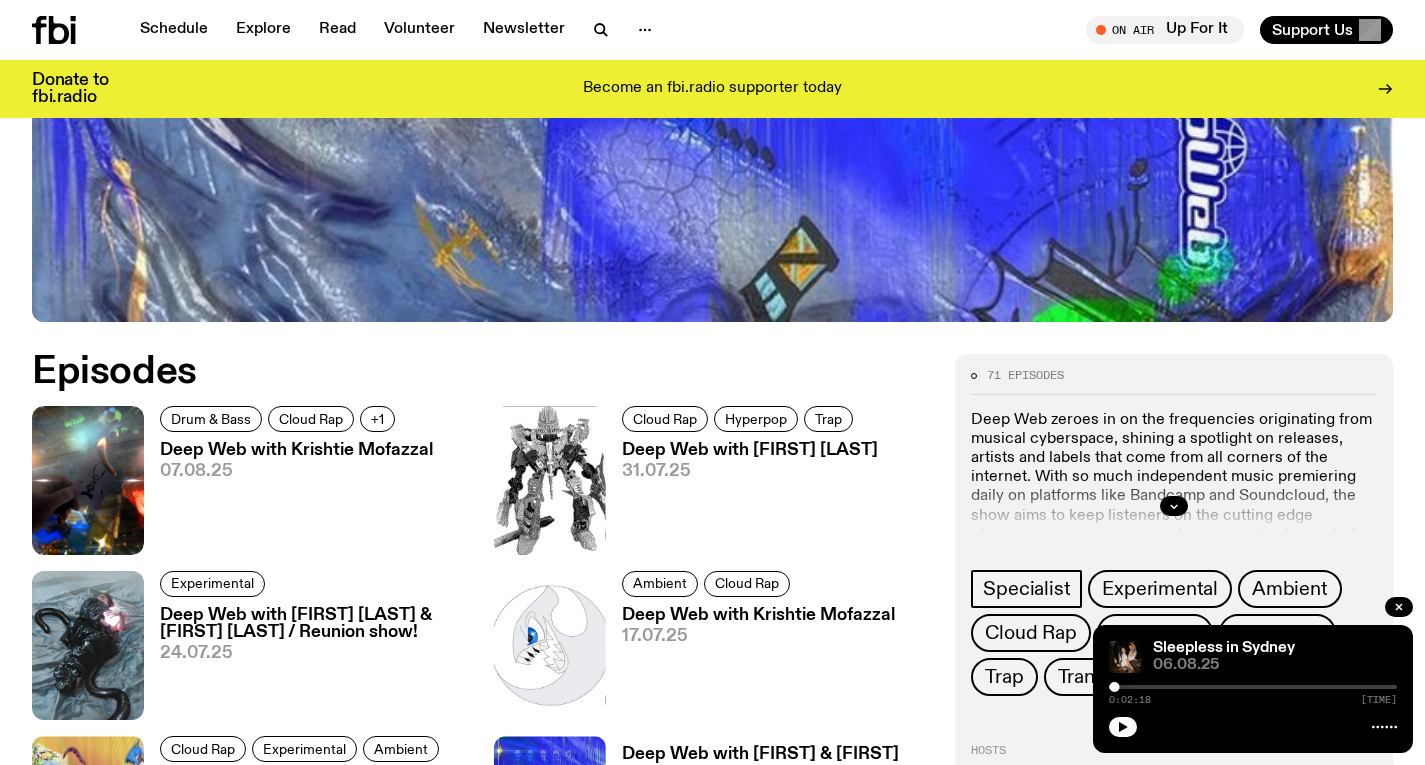 click on "Deep Web with Krishtie Mofazzal" at bounding box center (296, 450) 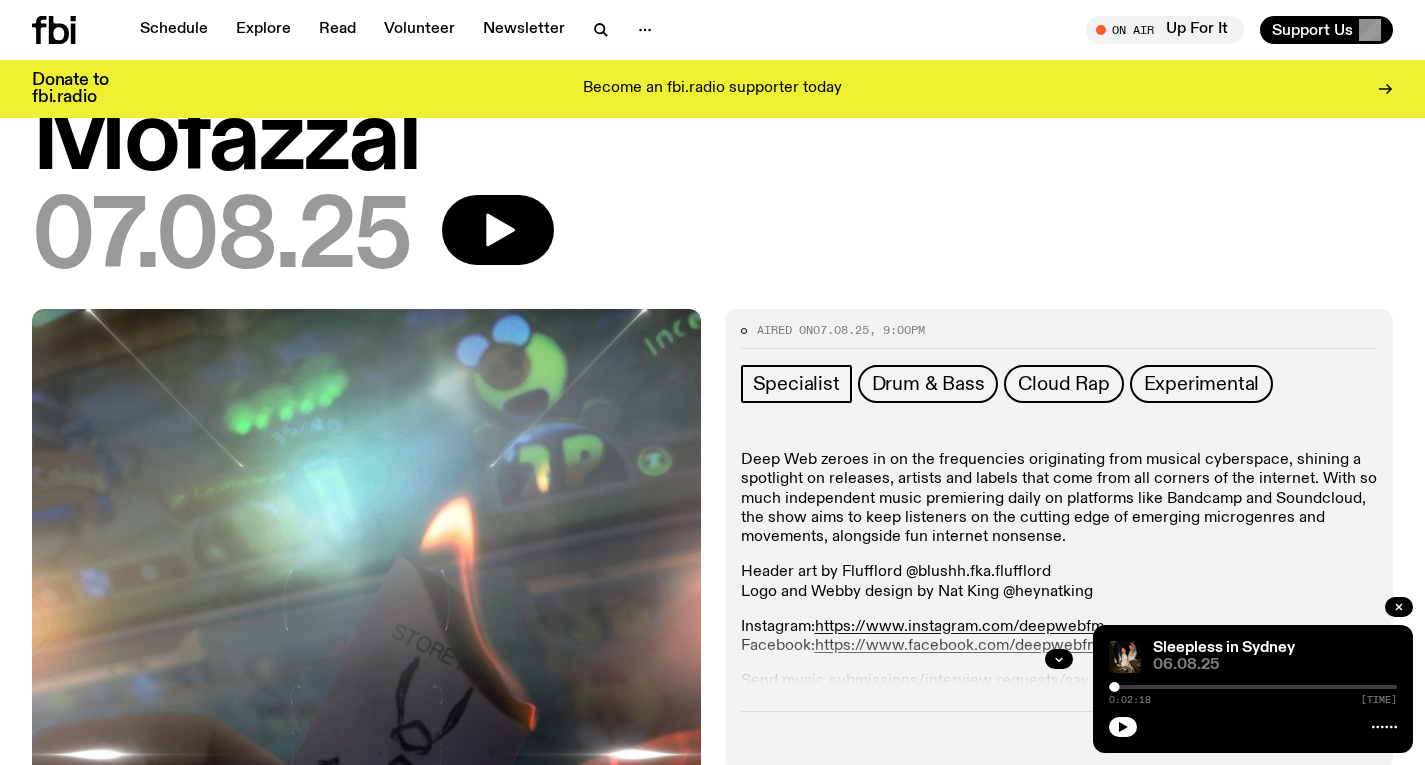 scroll, scrollTop: 272, scrollLeft: 0, axis: vertical 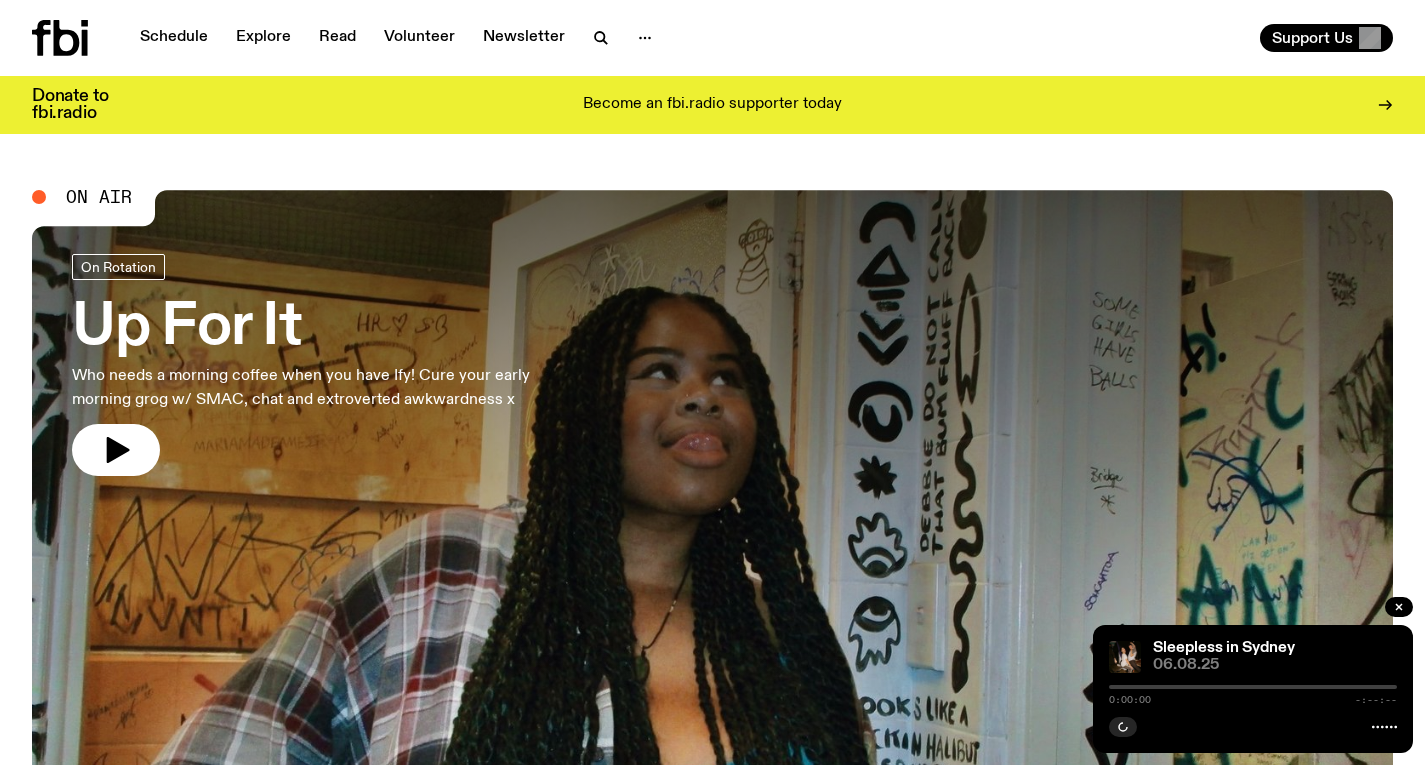 click on "Up For It" at bounding box center [328, 328] 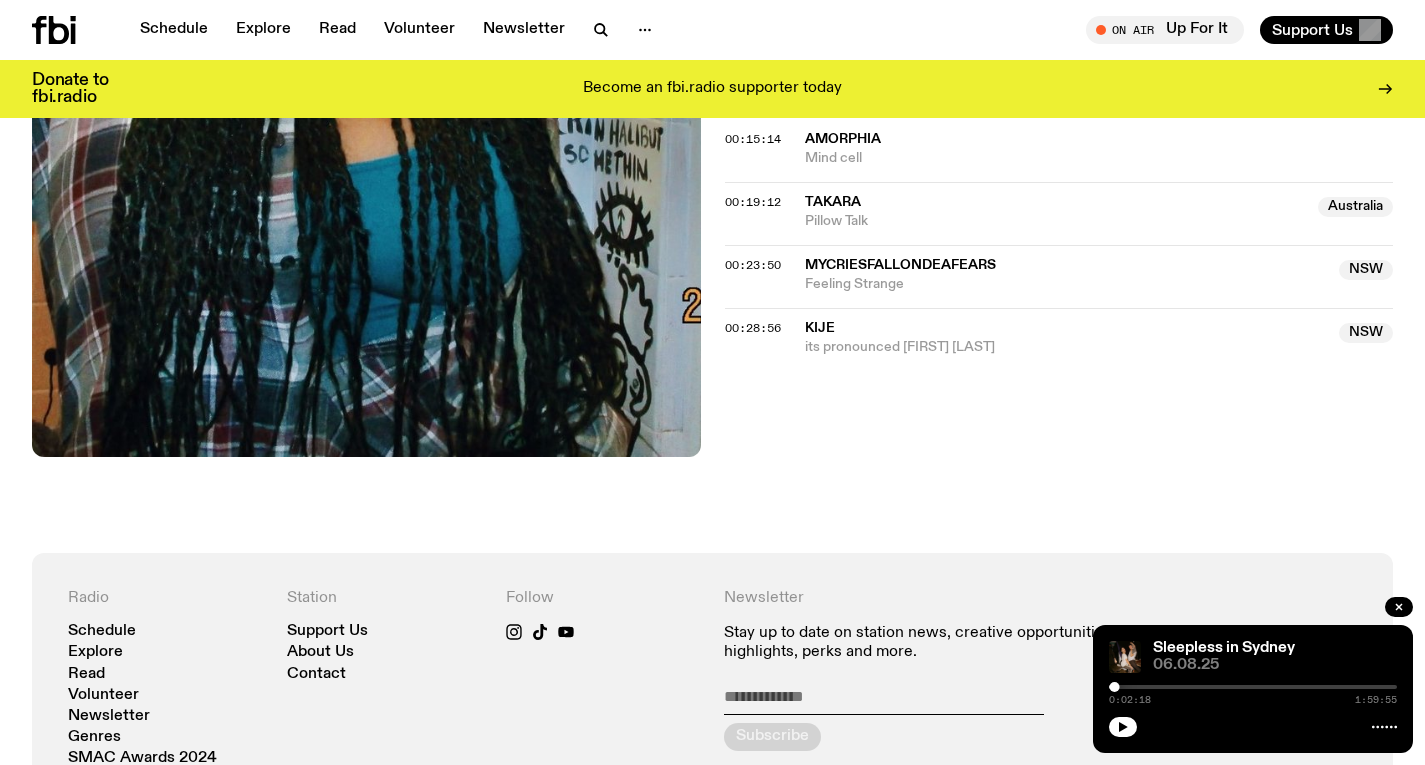 scroll, scrollTop: 824, scrollLeft: 0, axis: vertical 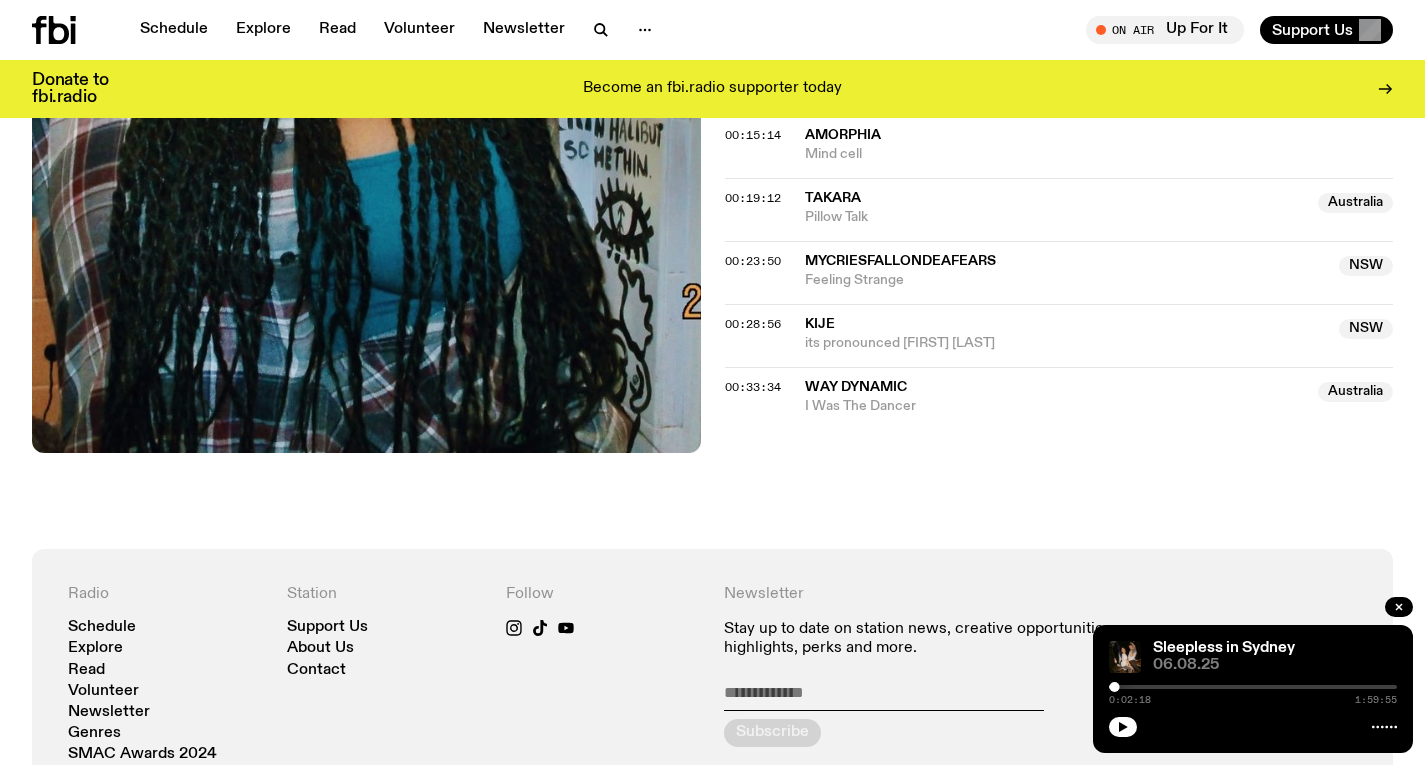 click on "Schedule Explore Read Volunteer Newsletter On Air Up For It Tune in live On Air Up For It Tune in live Support Us" at bounding box center (712, 30) 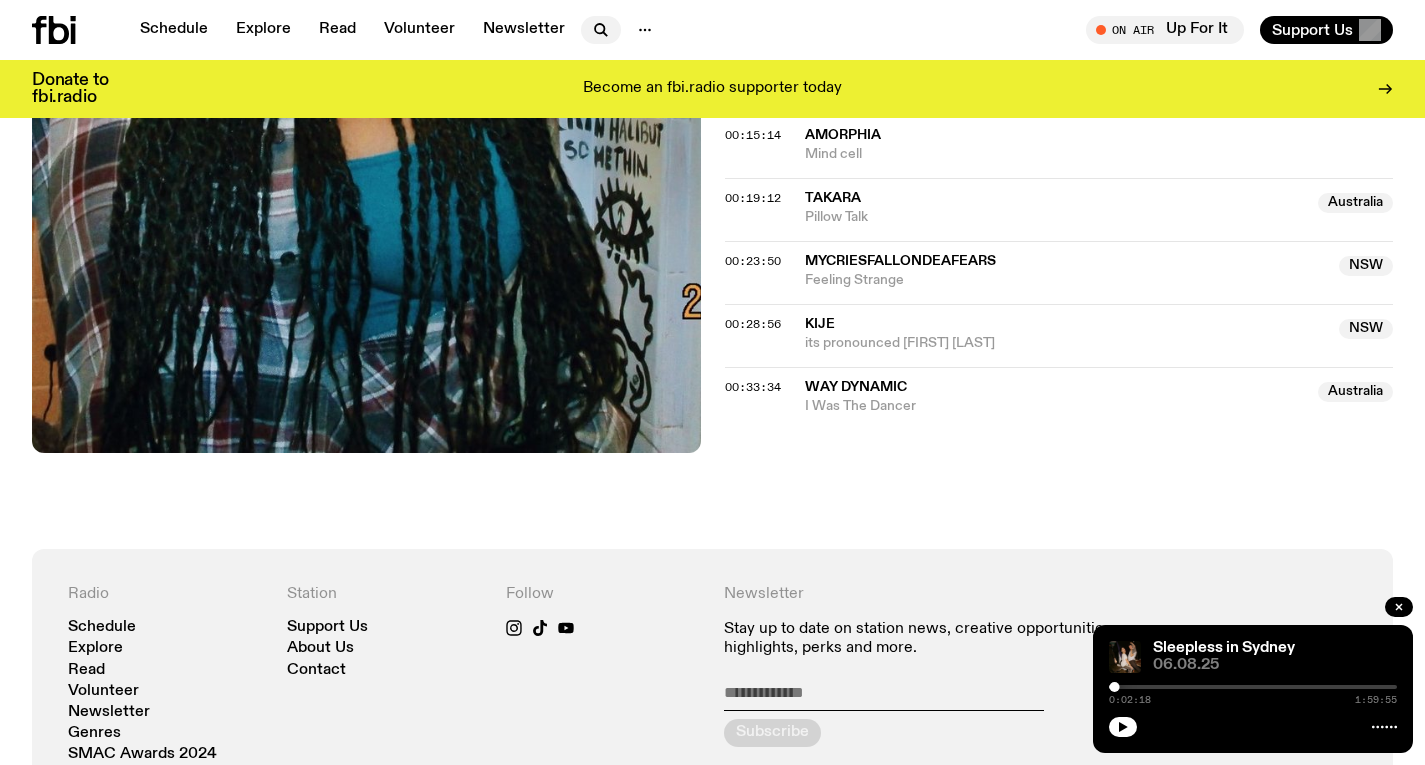 click 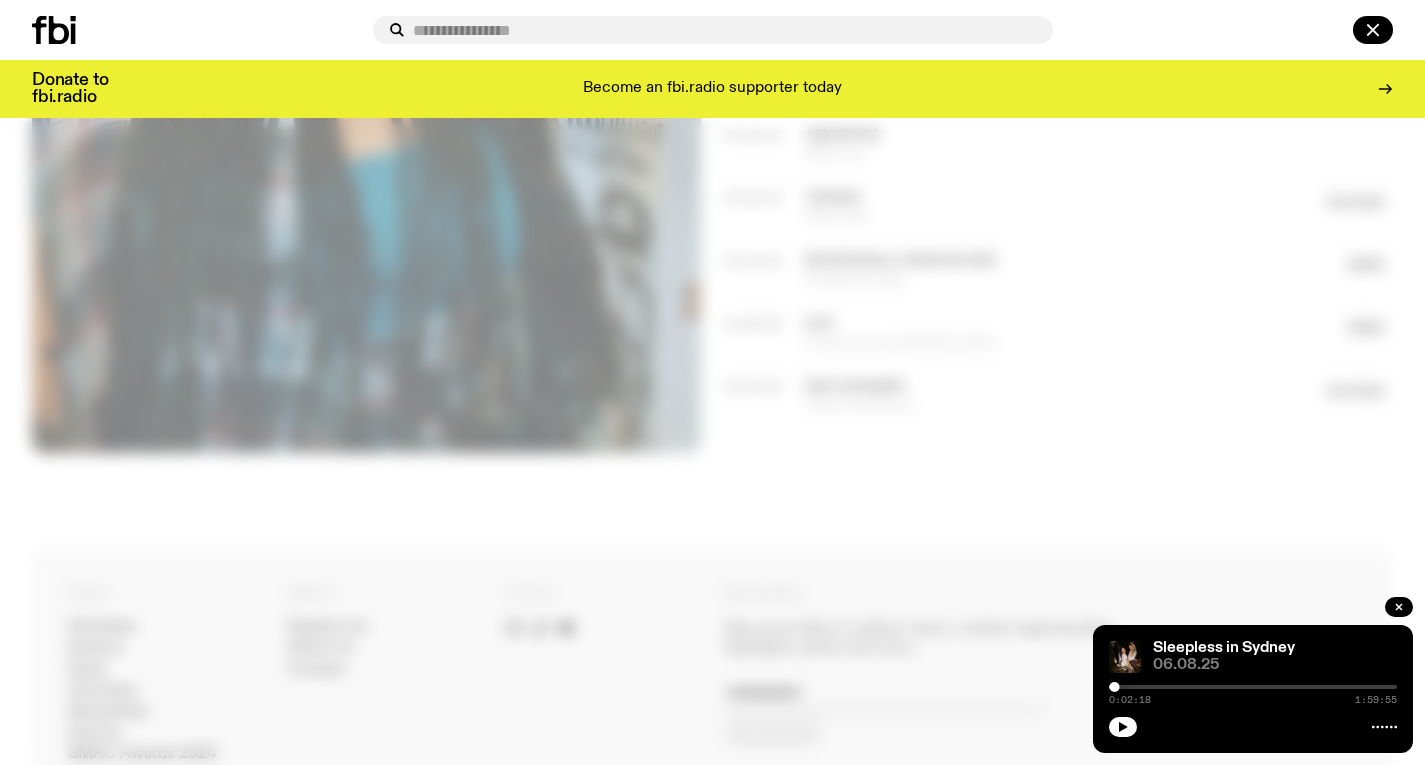 click at bounding box center [713, 30] 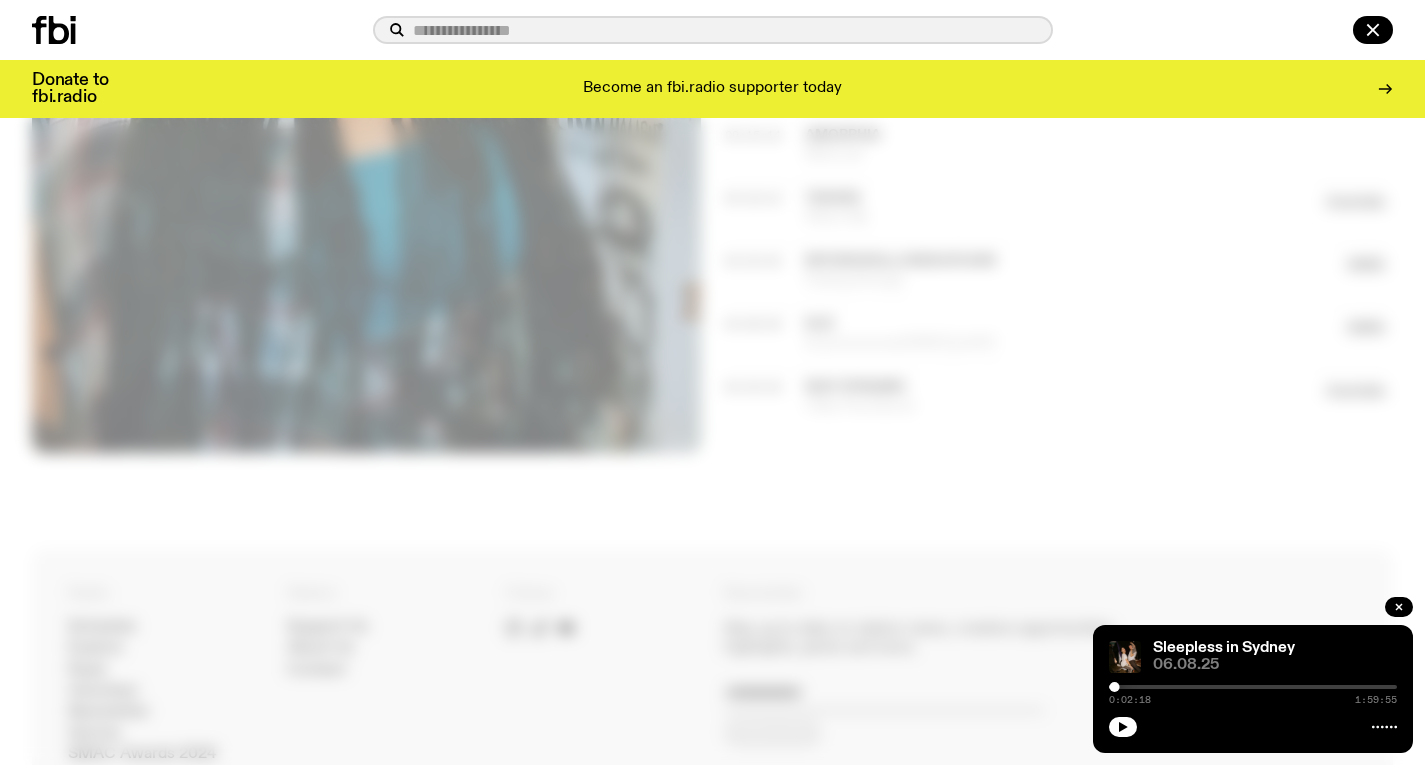 click at bounding box center (725, 30) 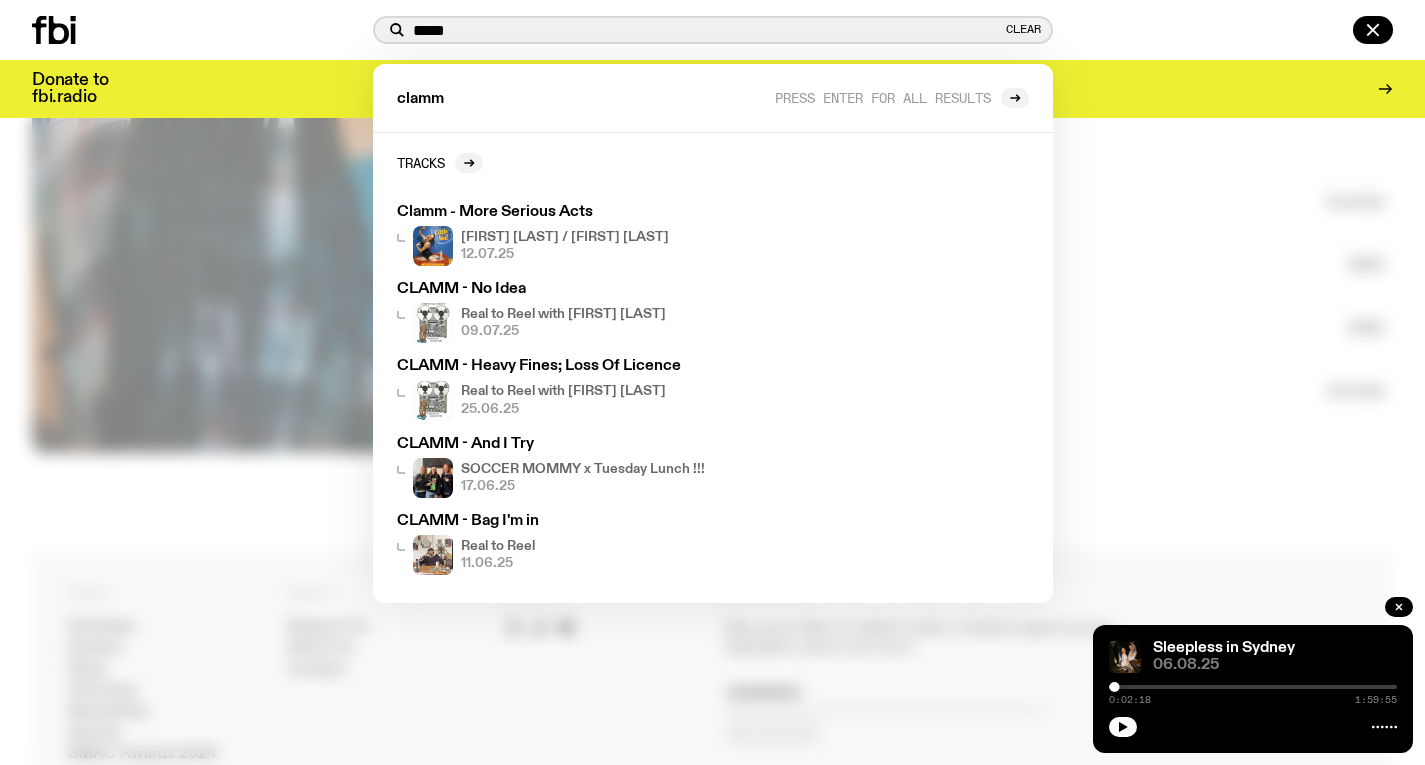 type on "*****" 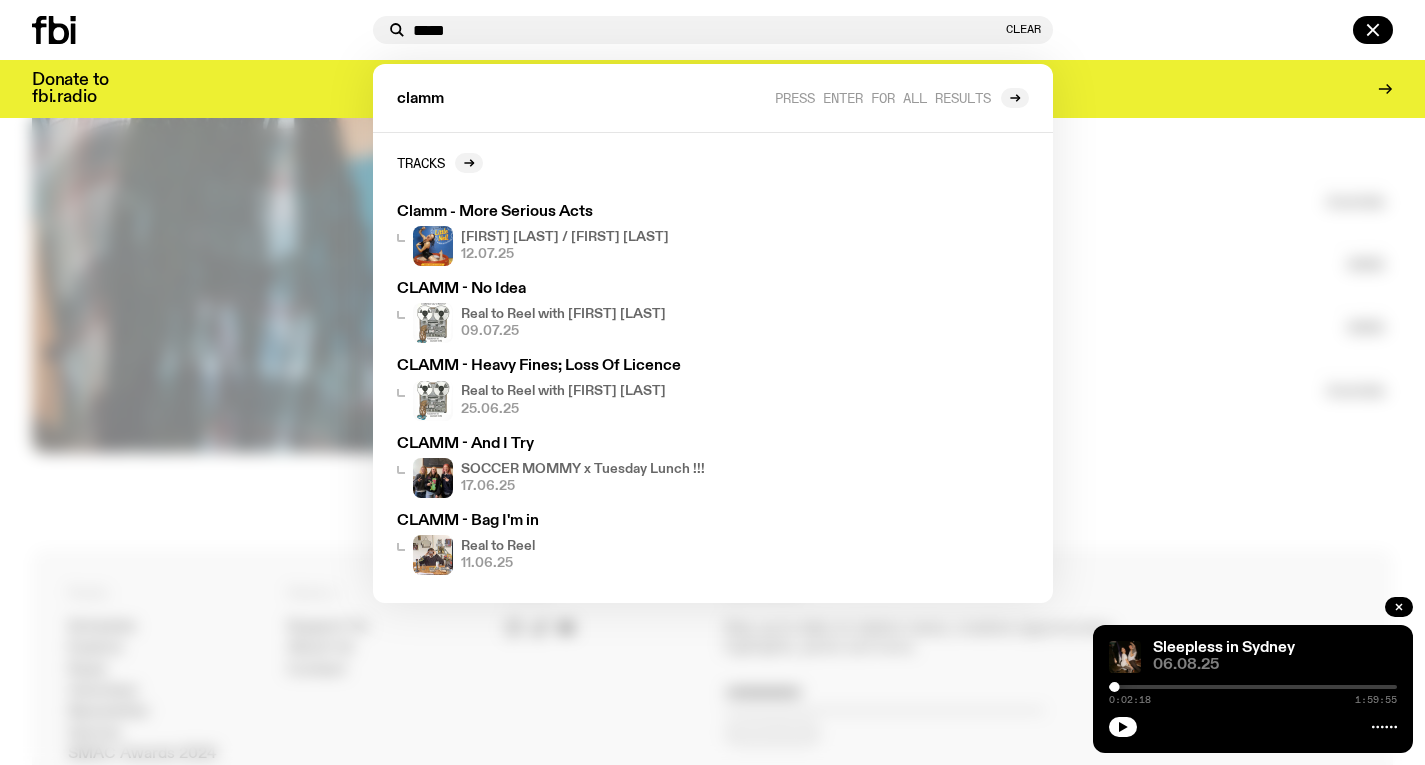 click at bounding box center [712, 382] 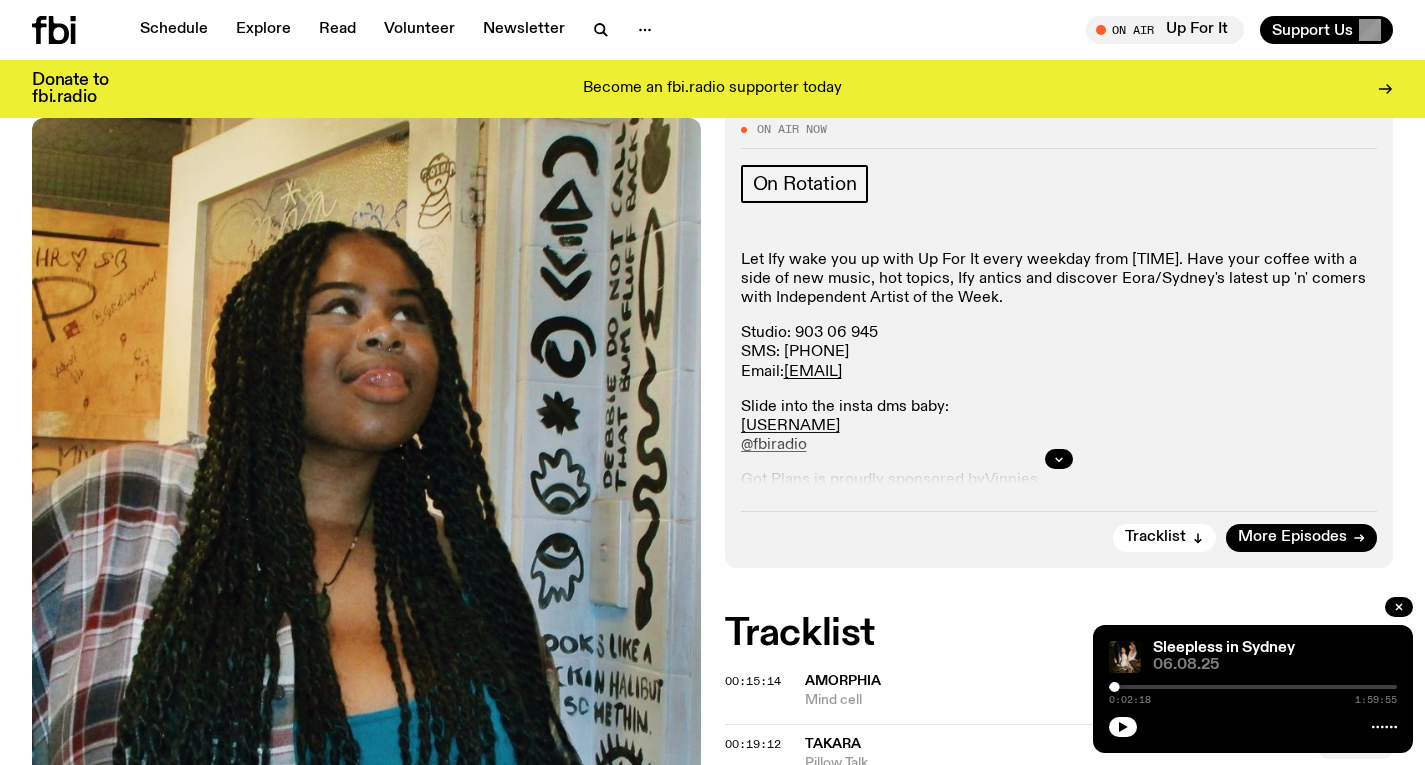 scroll, scrollTop: 265, scrollLeft: 0, axis: vertical 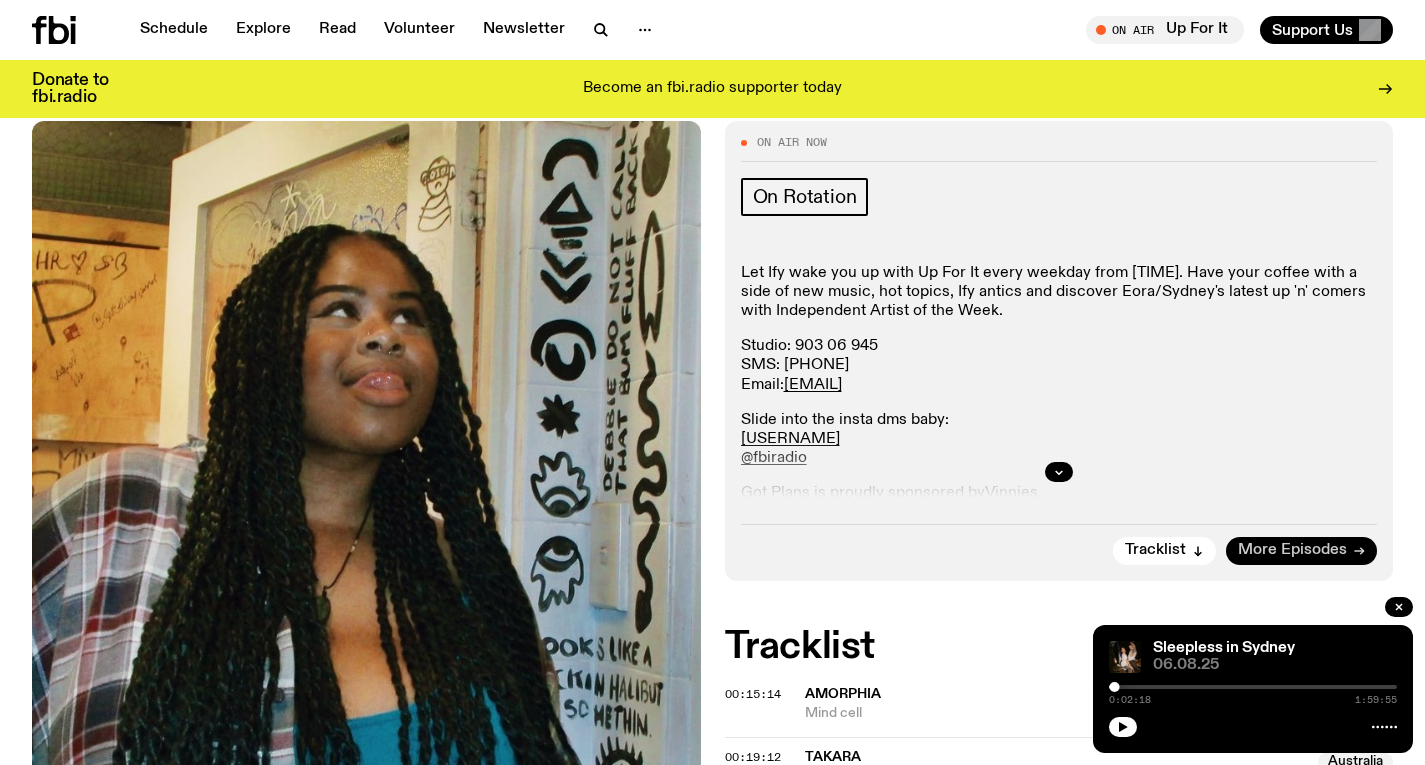 click on "More Episodes" at bounding box center (1292, 550) 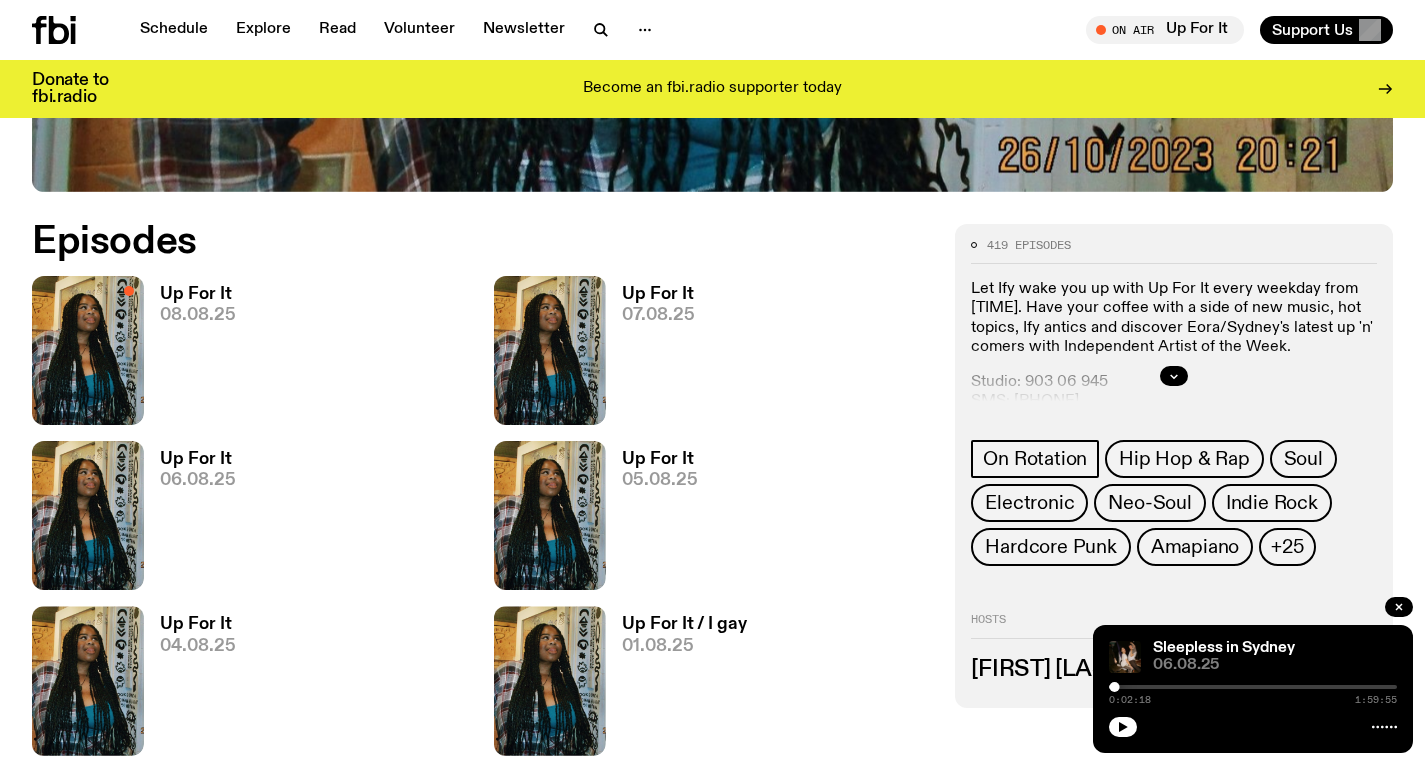 scroll, scrollTop: 852, scrollLeft: 0, axis: vertical 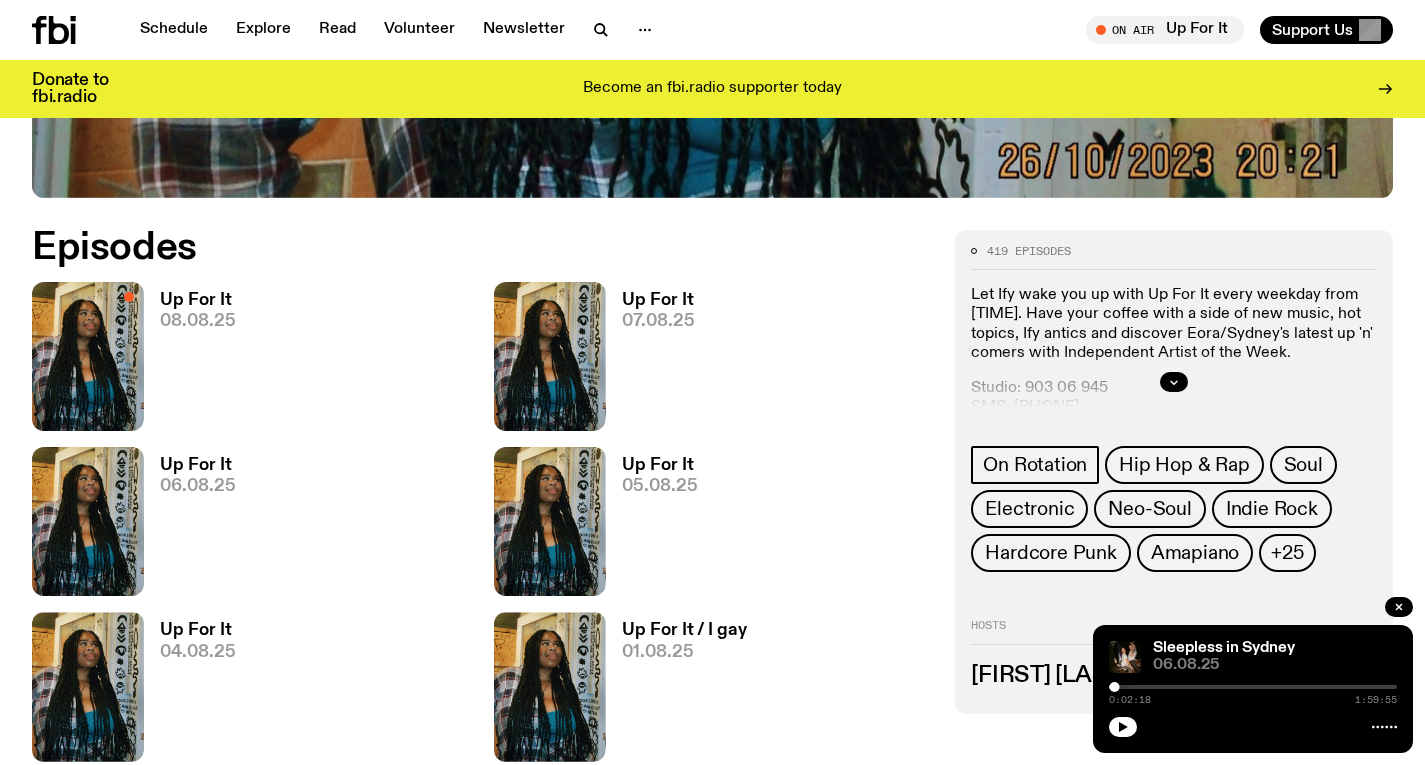 click on "Up For It" at bounding box center (658, 300) 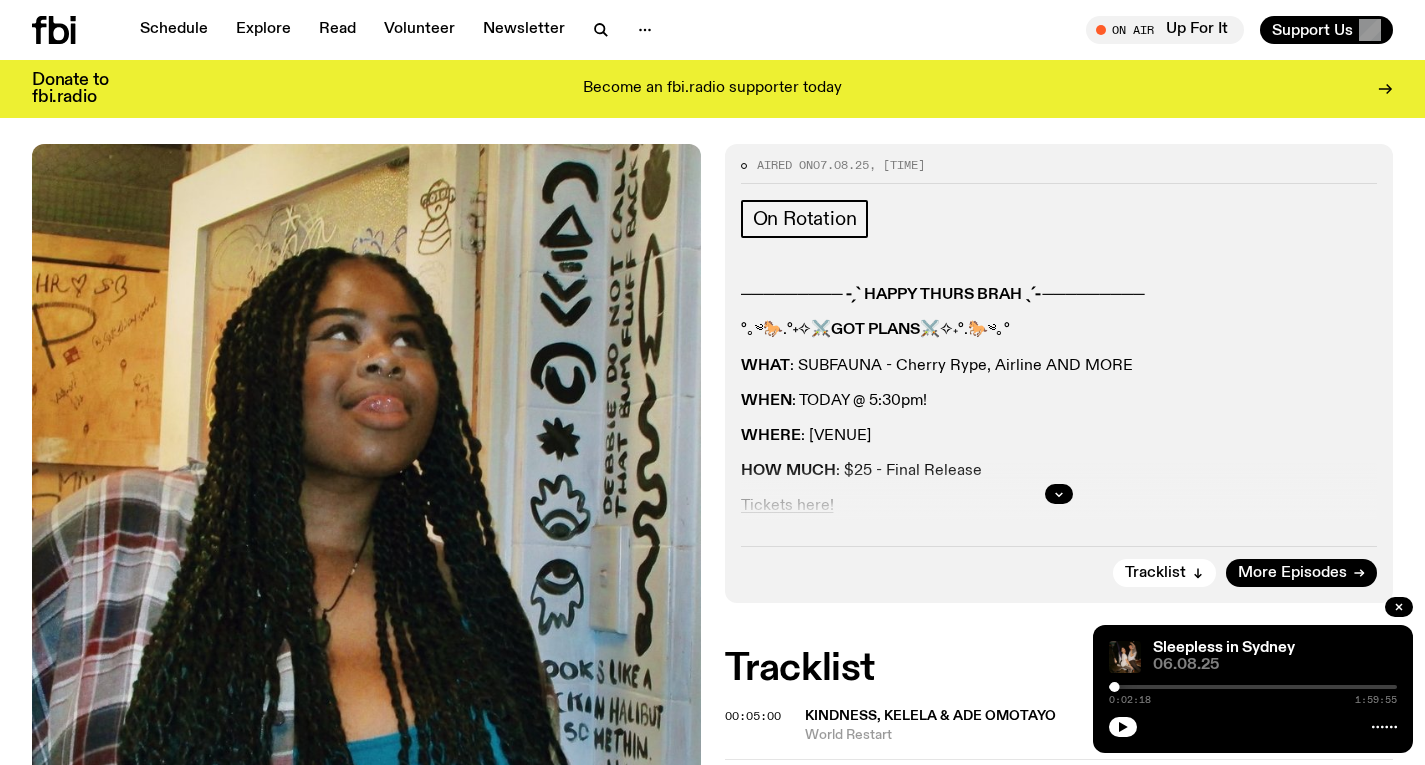 scroll, scrollTop: 380, scrollLeft: 0, axis: vertical 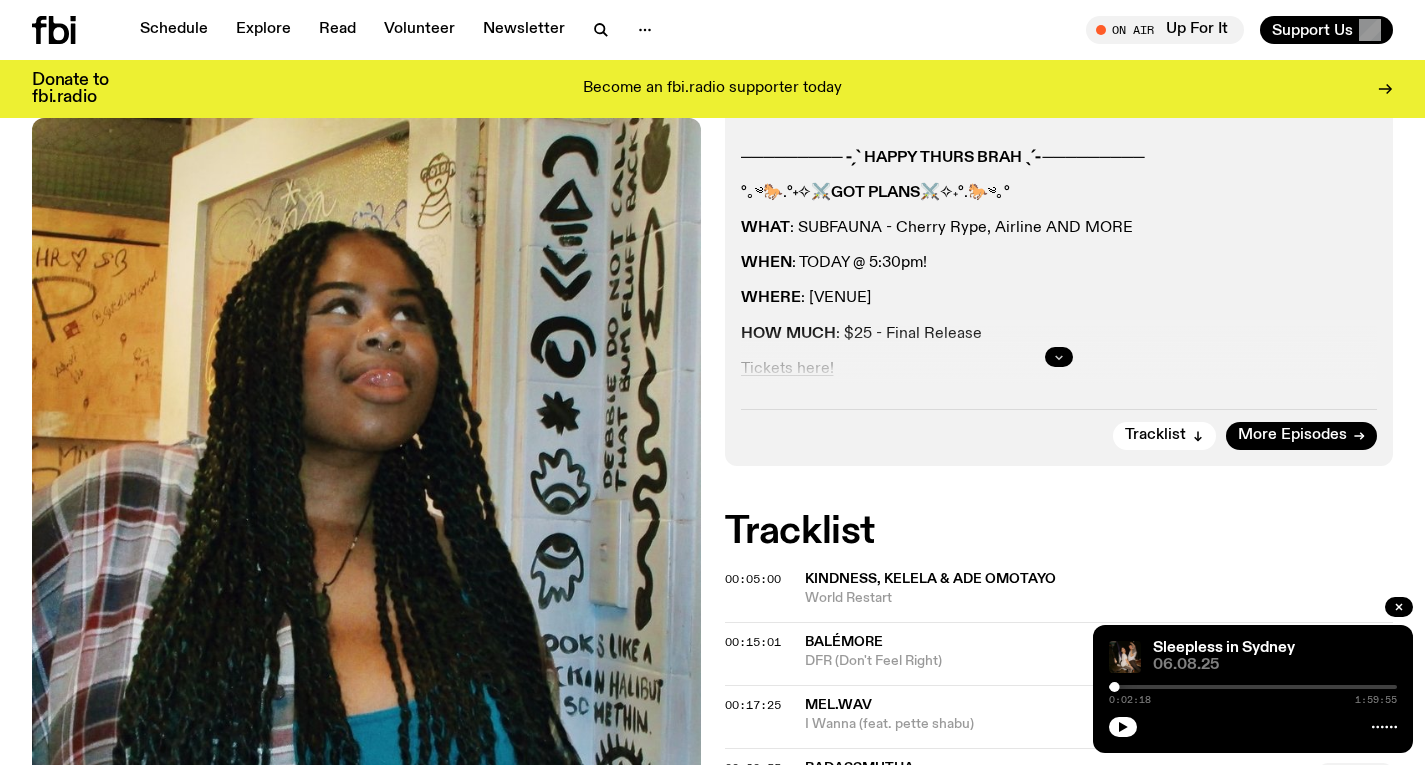 click at bounding box center (1059, 357) 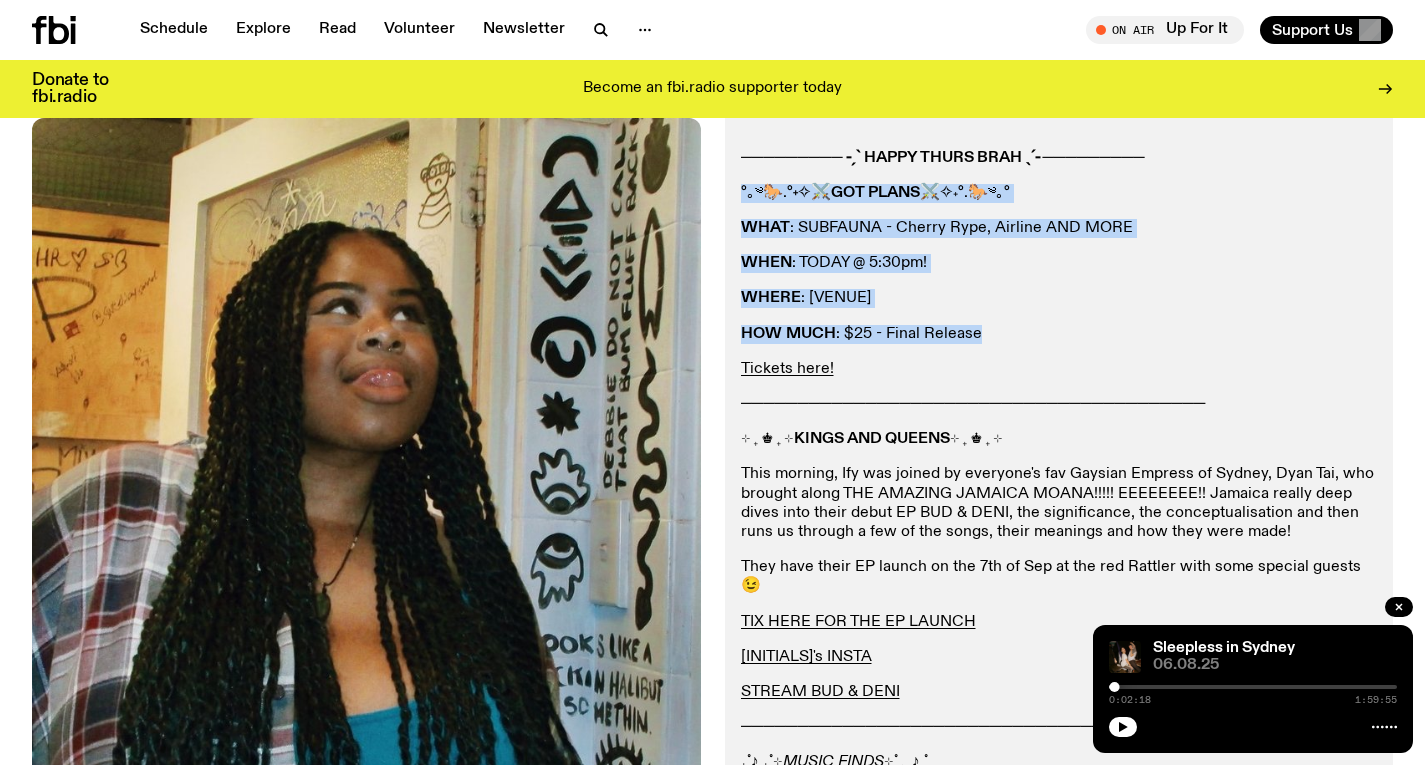 drag, startPoint x: 990, startPoint y: 333, endPoint x: 739, endPoint y: 190, distance: 288.87714 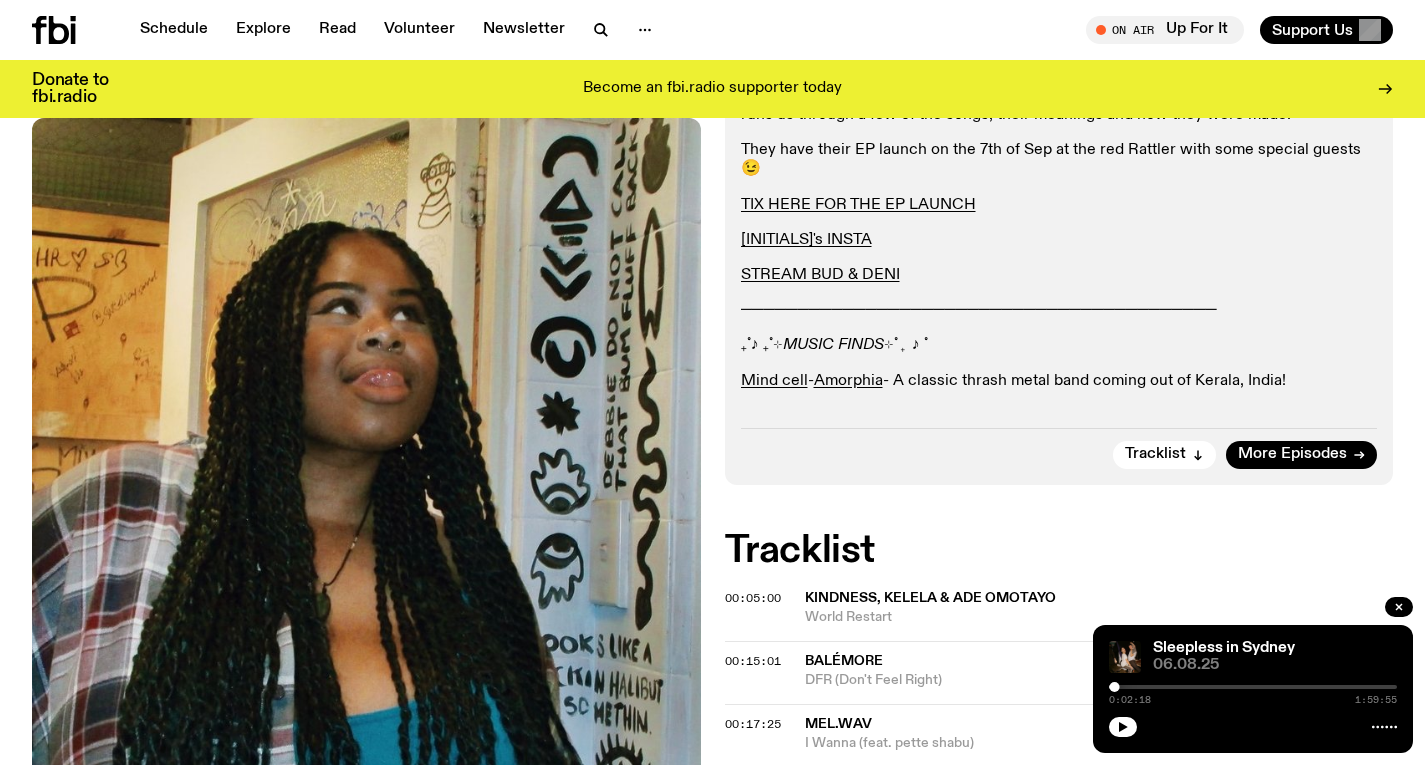 scroll, scrollTop: 927, scrollLeft: 0, axis: vertical 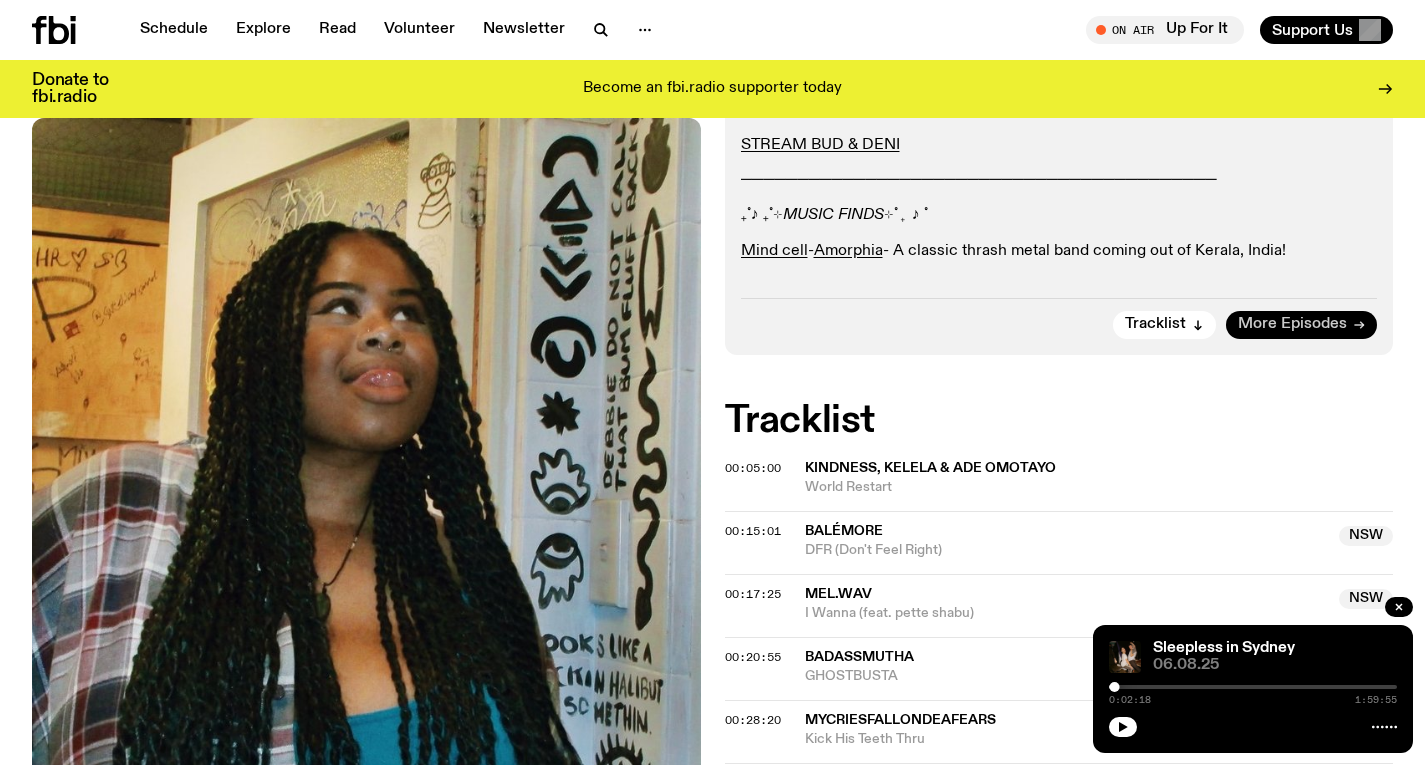 click on "More Episodes" at bounding box center [1292, 324] 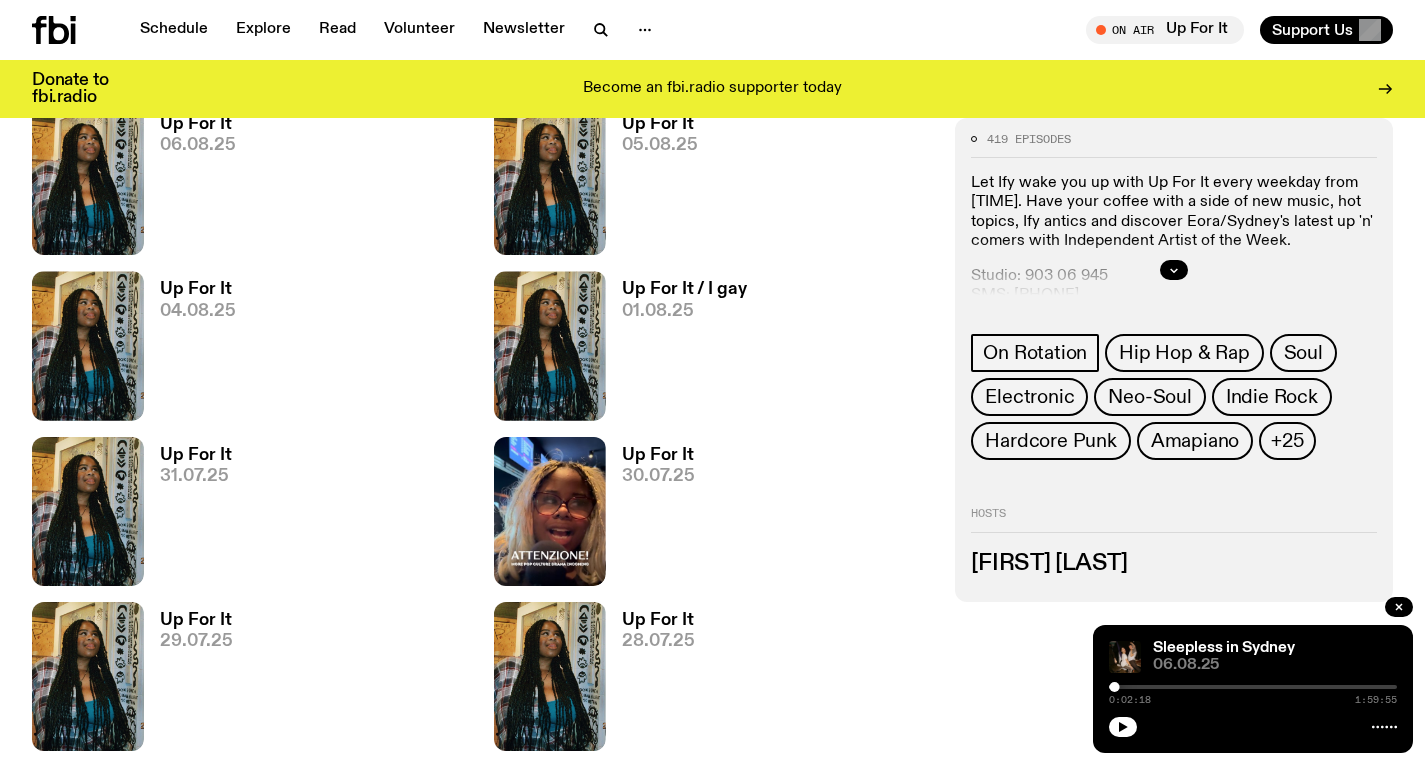 scroll, scrollTop: 900, scrollLeft: 0, axis: vertical 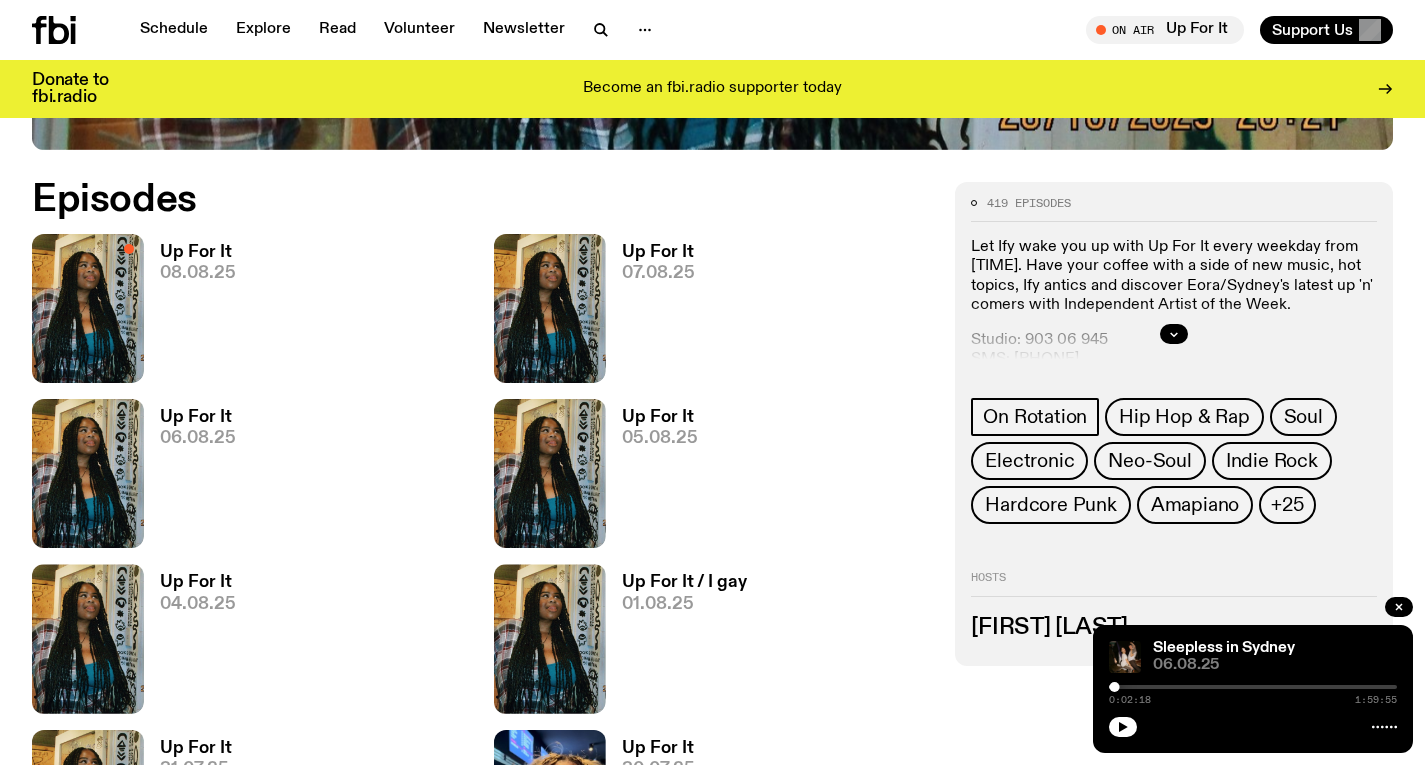 click on "08.08.25" at bounding box center [198, 273] 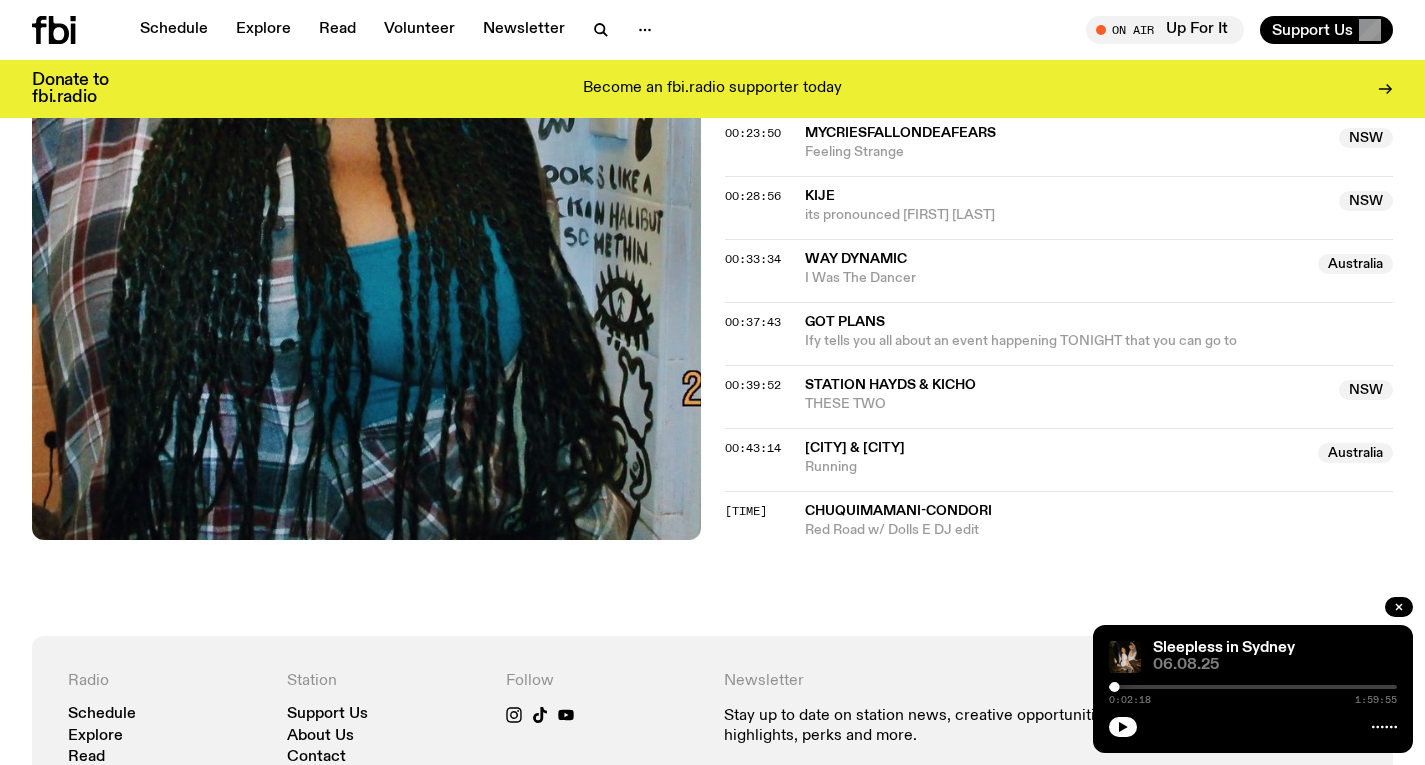scroll, scrollTop: 881, scrollLeft: 0, axis: vertical 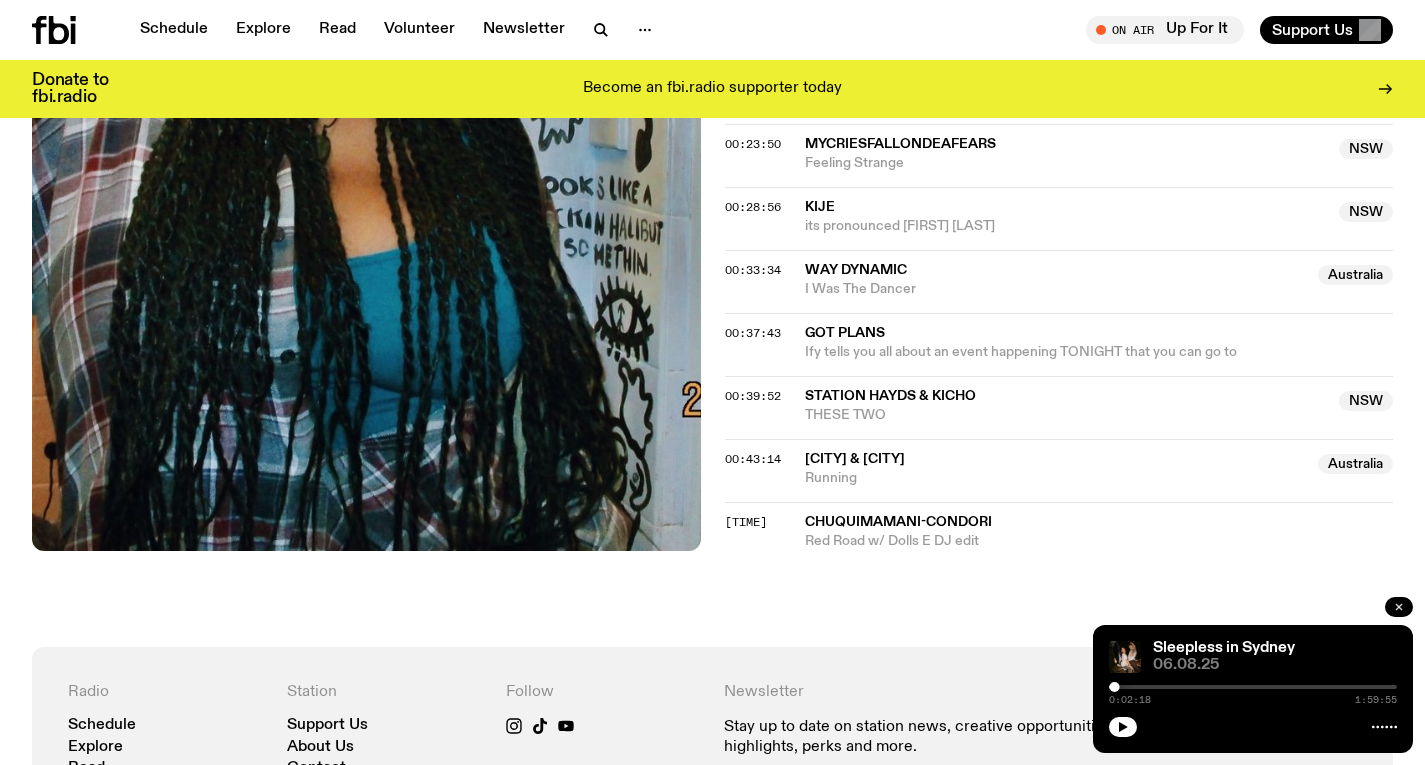 click 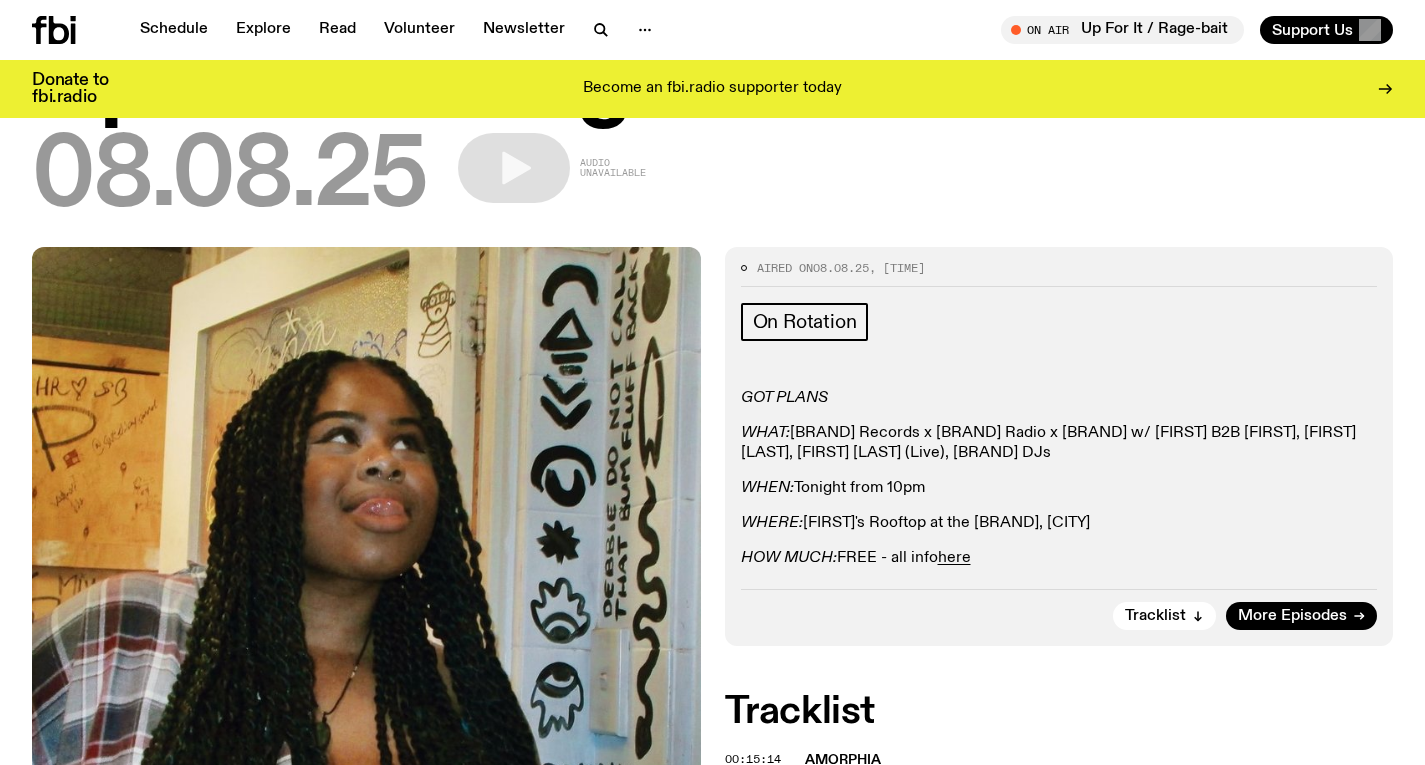 scroll, scrollTop: 143, scrollLeft: 0, axis: vertical 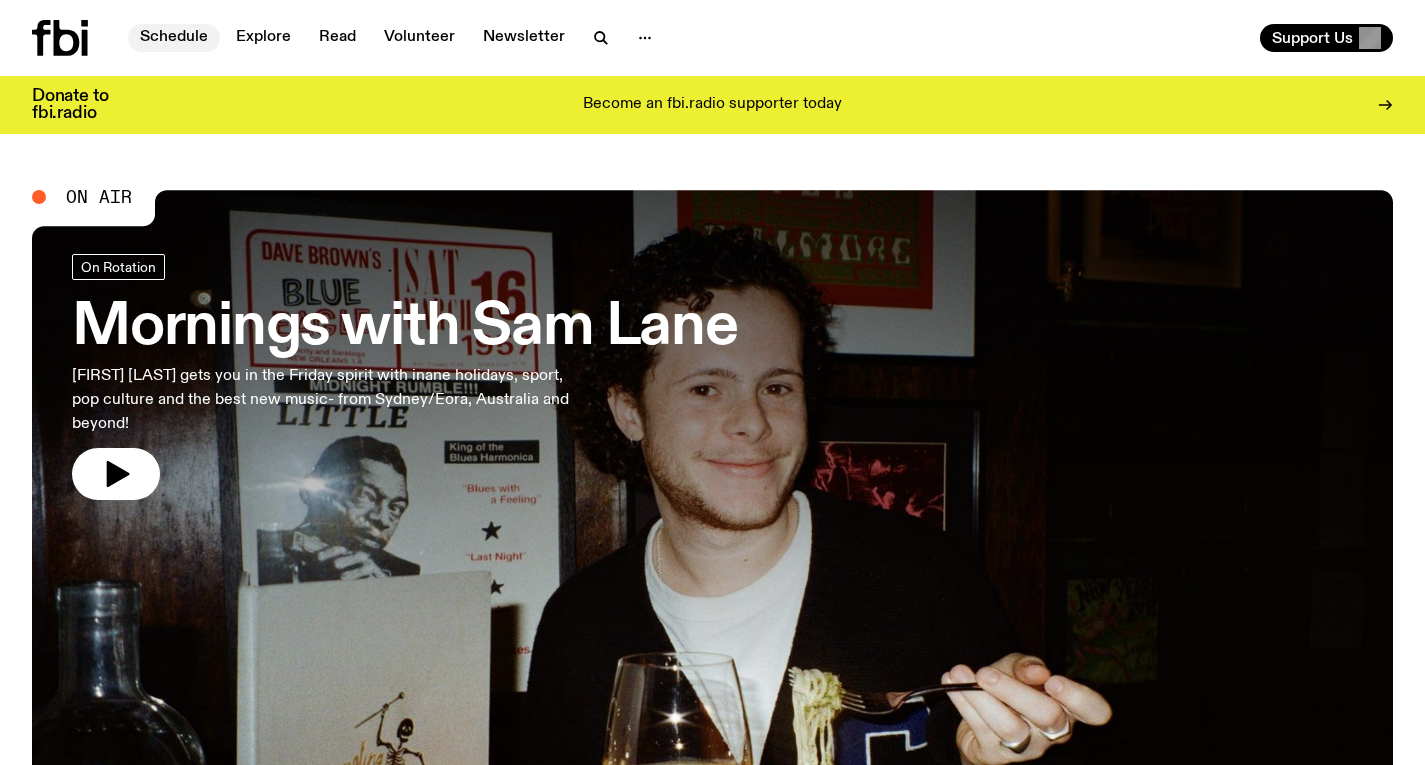 click on "Schedule" at bounding box center (174, 38) 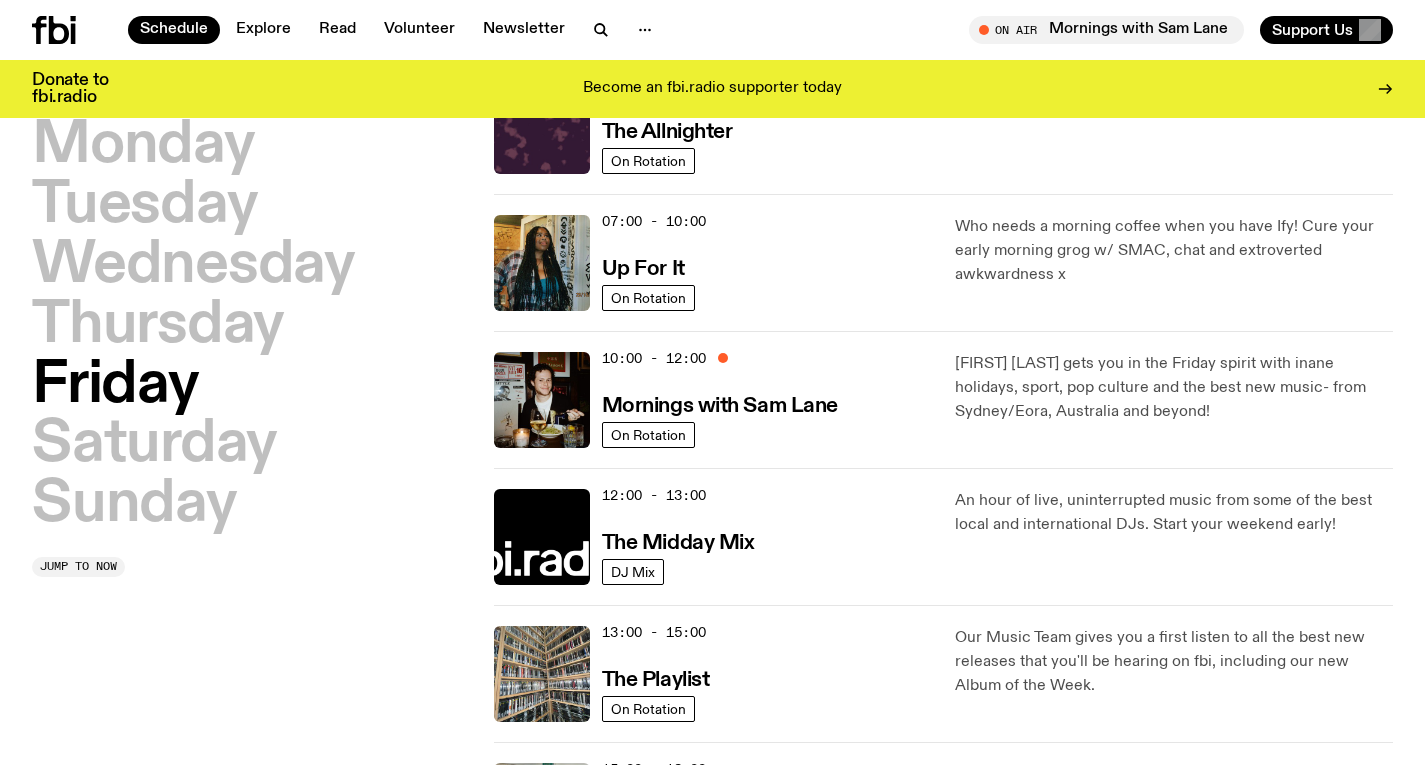 scroll, scrollTop: 118, scrollLeft: 0, axis: vertical 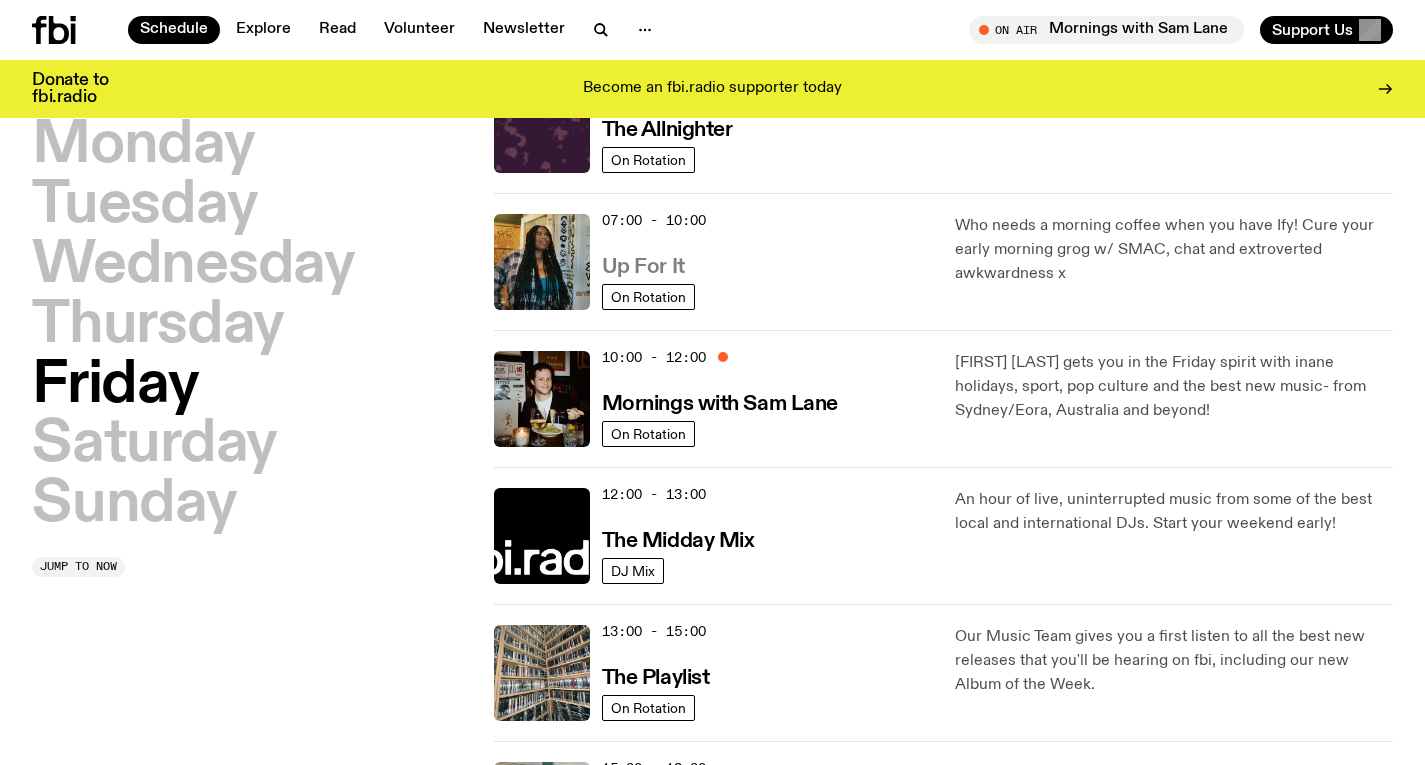 click on "Up For It" at bounding box center [643, 267] 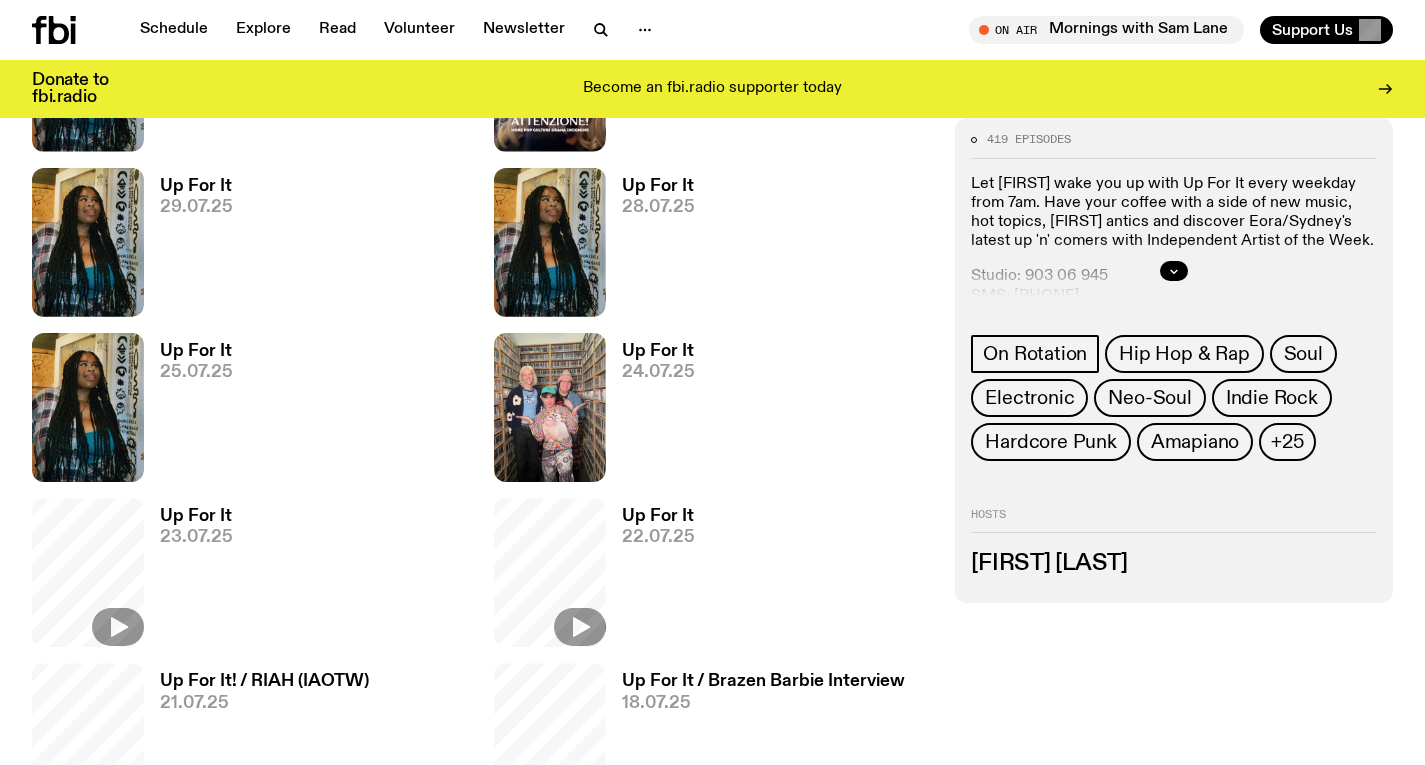scroll, scrollTop: 860, scrollLeft: 0, axis: vertical 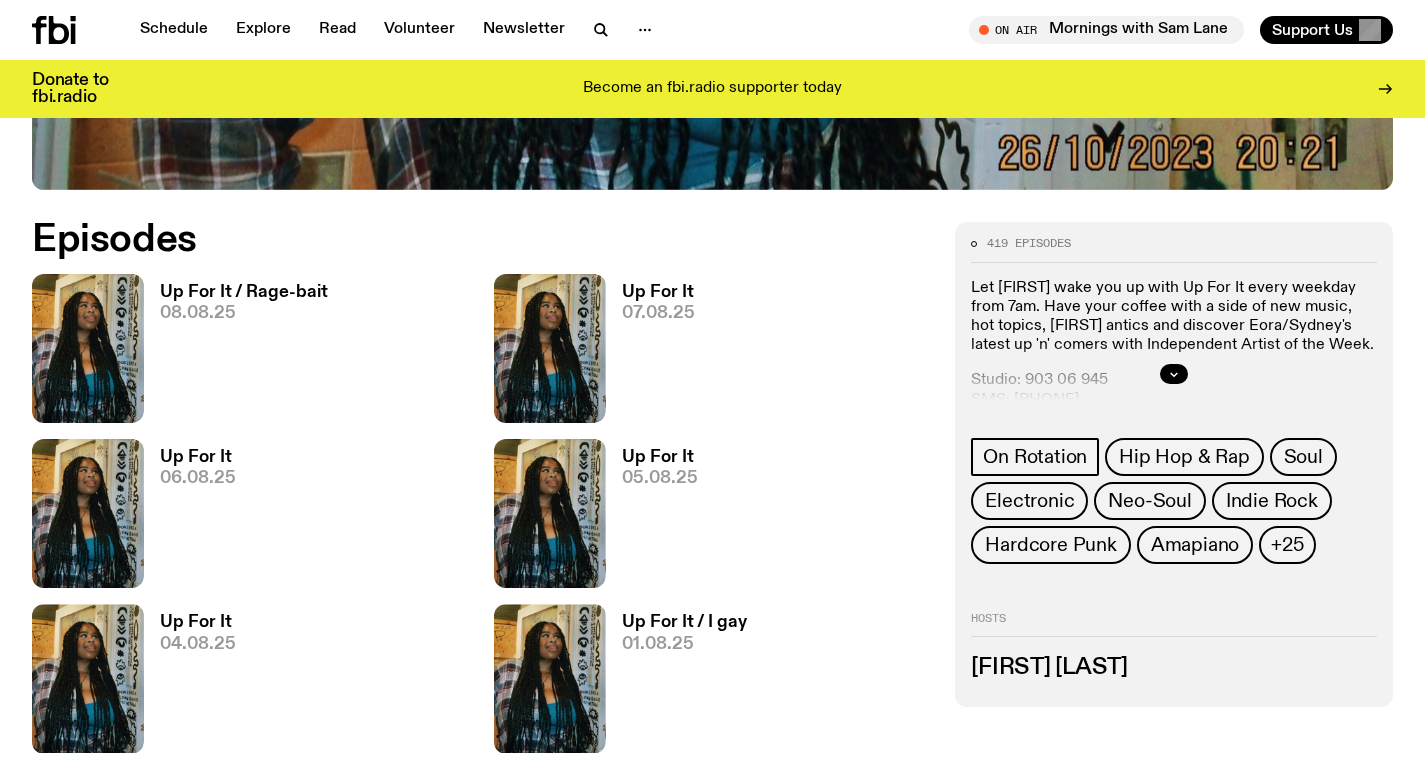 click on "Up For It" at bounding box center (658, 292) 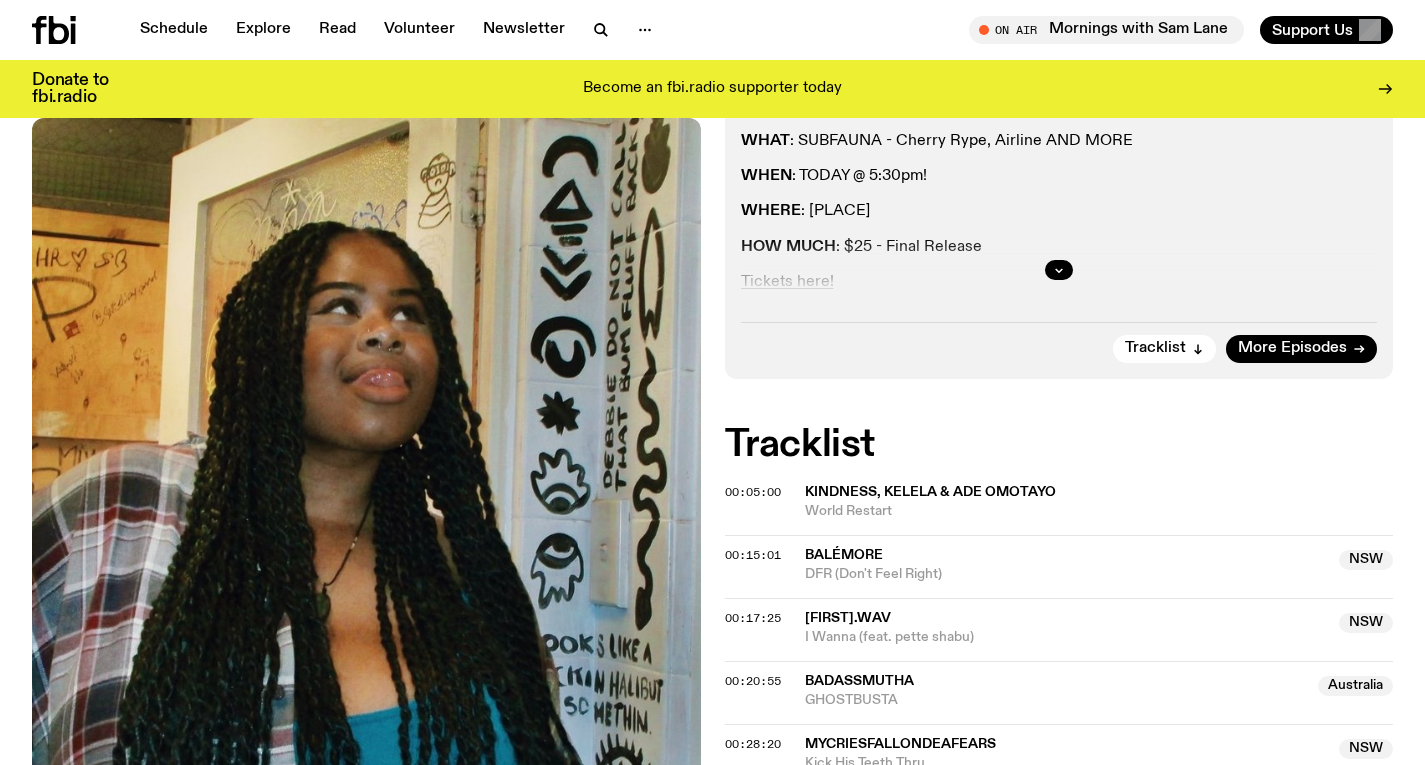 scroll, scrollTop: 395, scrollLeft: 0, axis: vertical 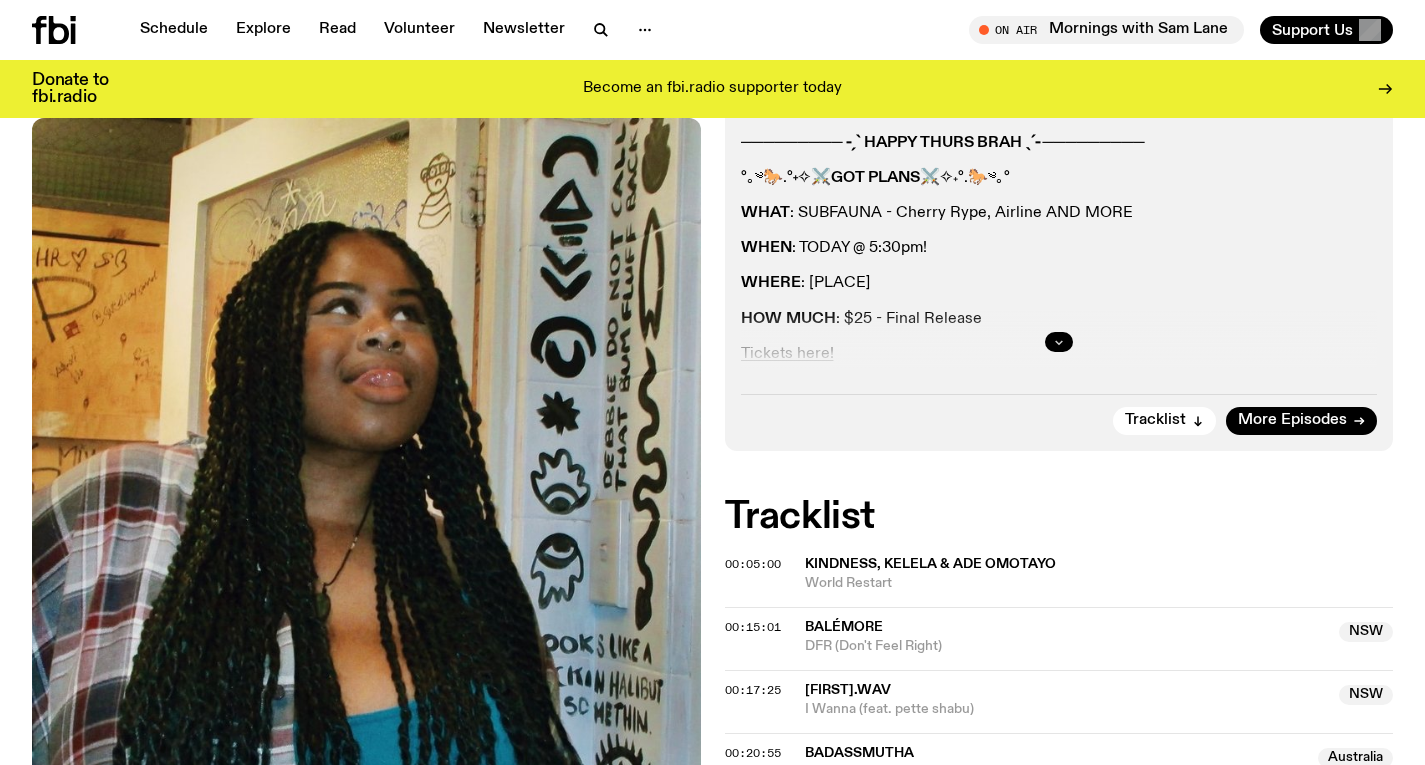 click 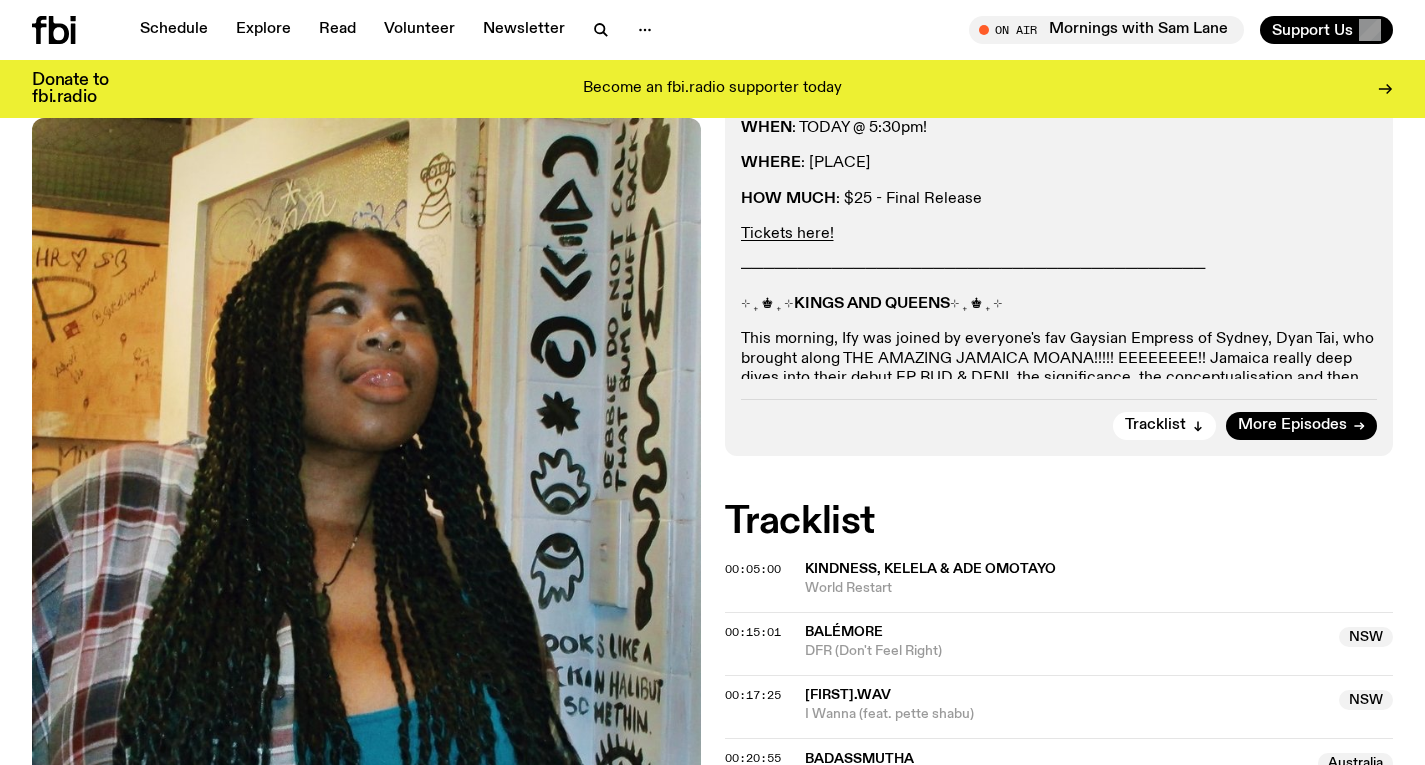 scroll, scrollTop: 549, scrollLeft: 0, axis: vertical 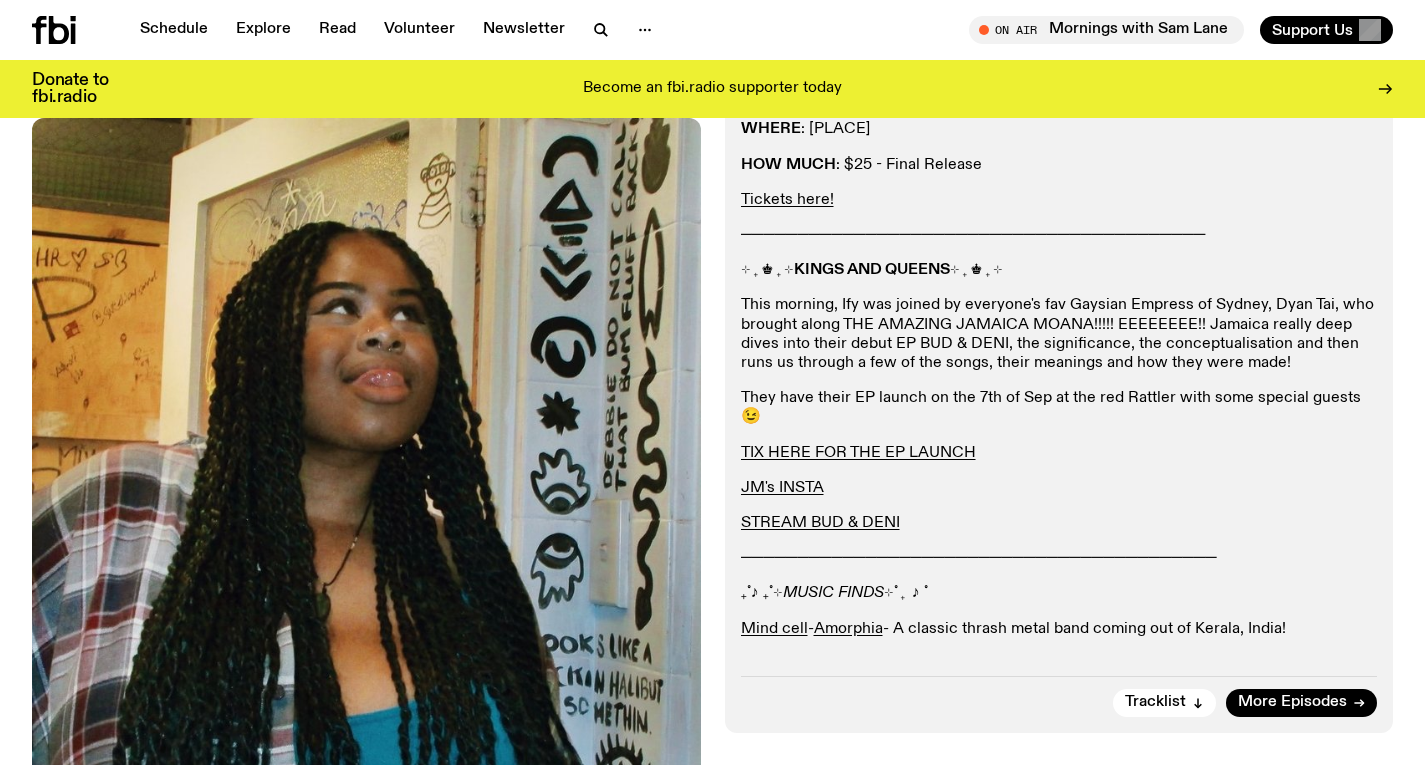 click on "─────────────────────────────────────────" 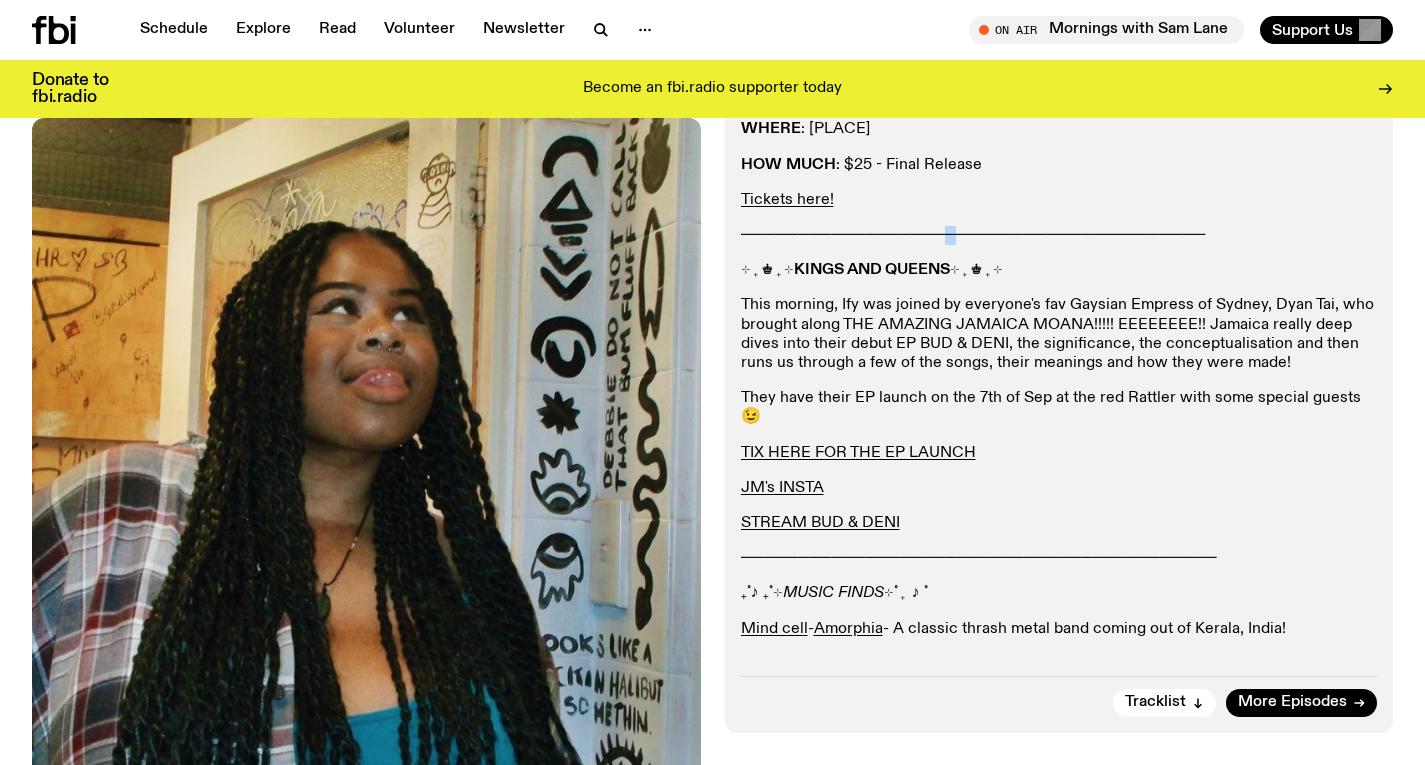 click on "─────────────────────────────────────────" 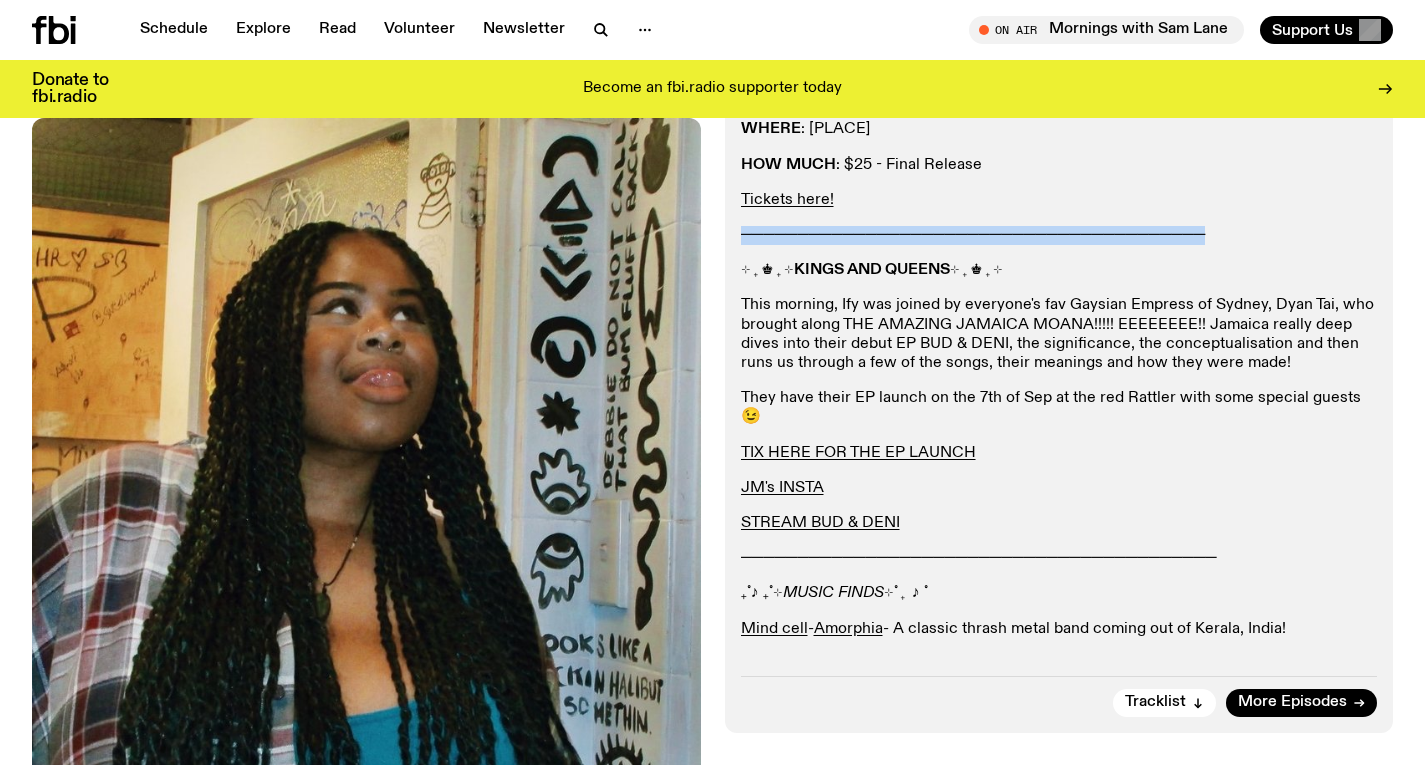 click on "─────────────────────────────────────────" 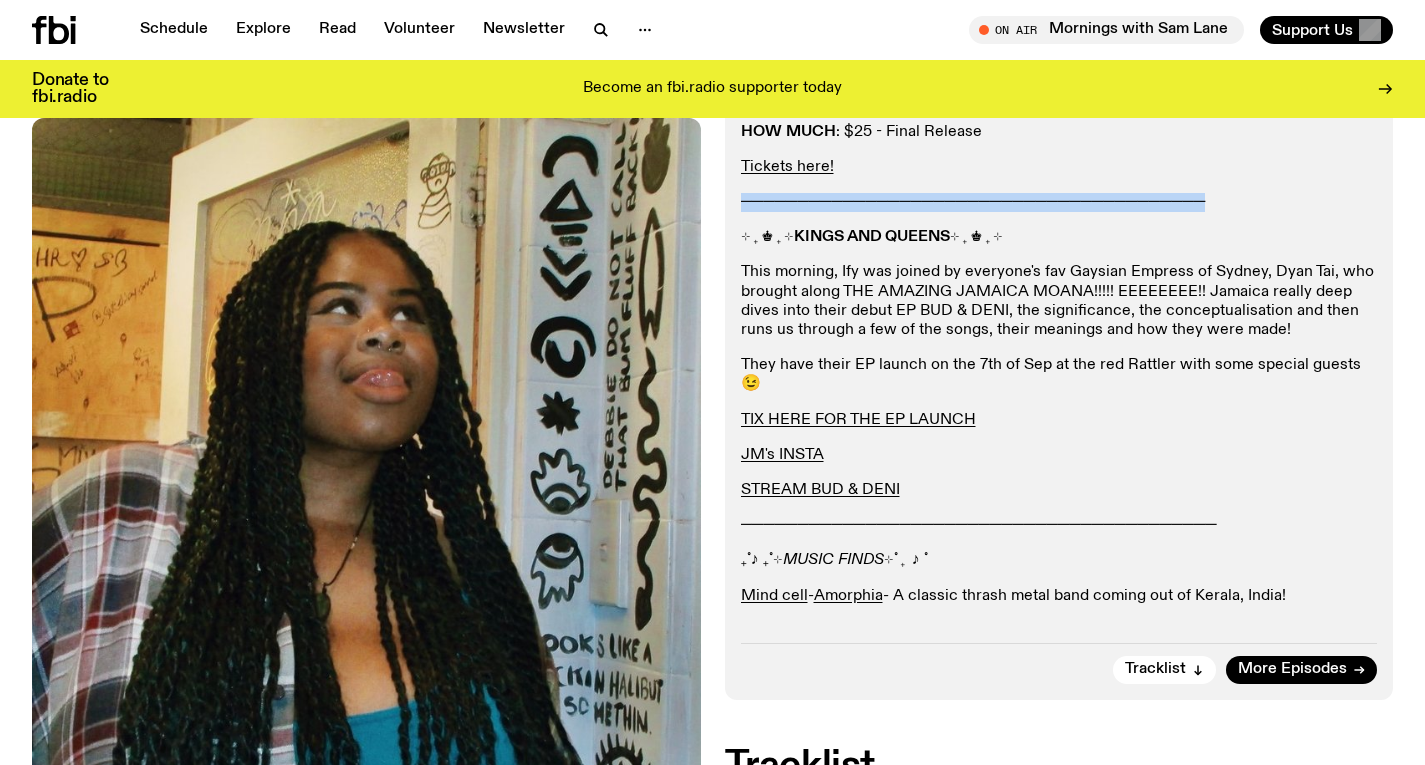 scroll, scrollTop: 0, scrollLeft: 0, axis: both 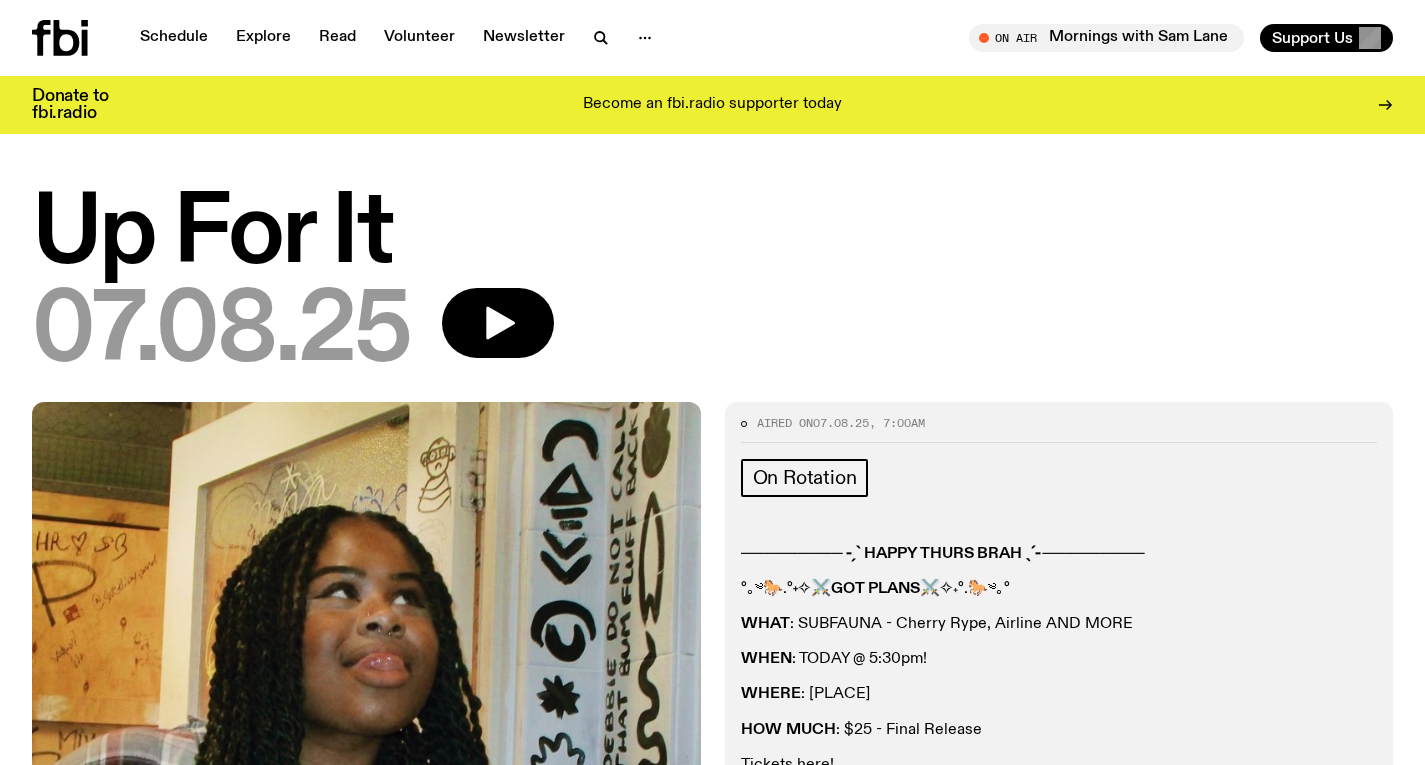 click 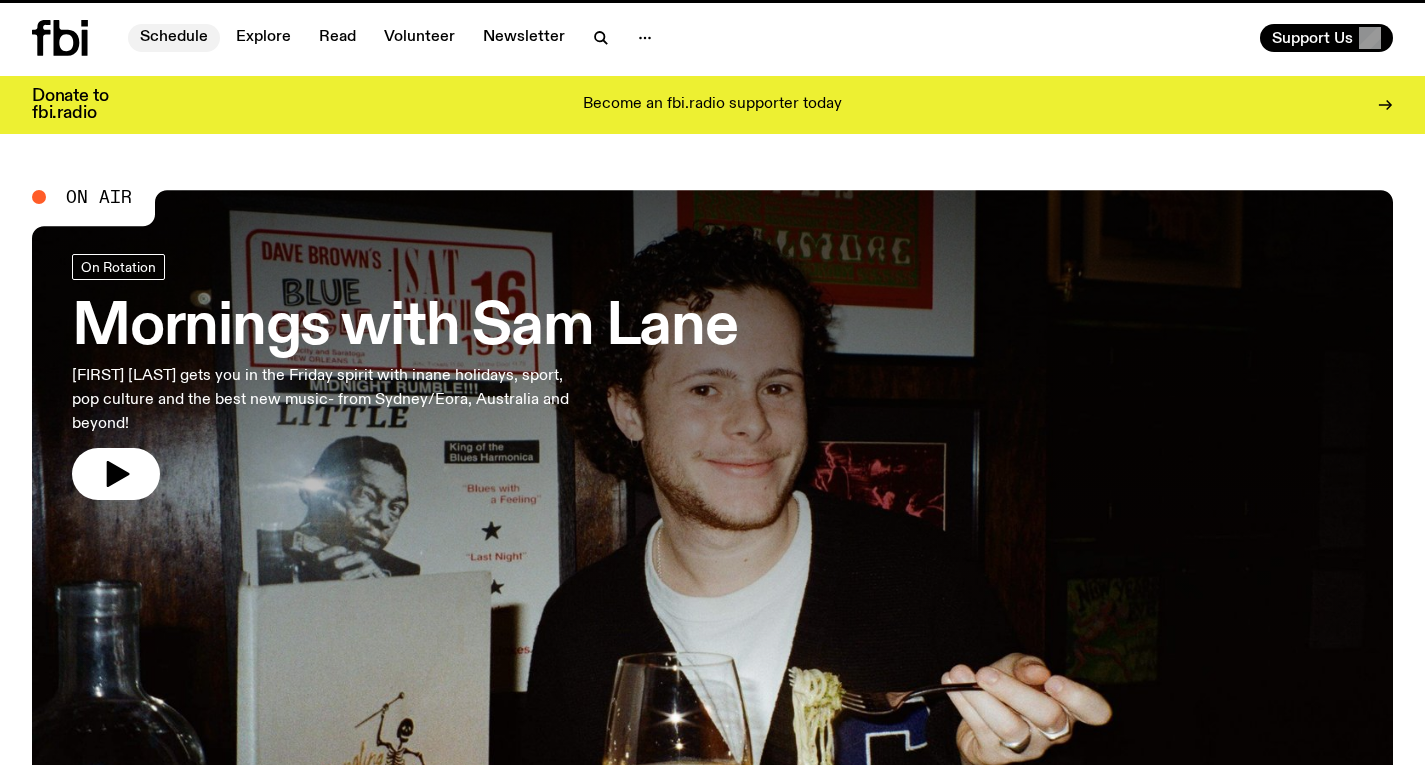 click on "Schedule" at bounding box center (174, 38) 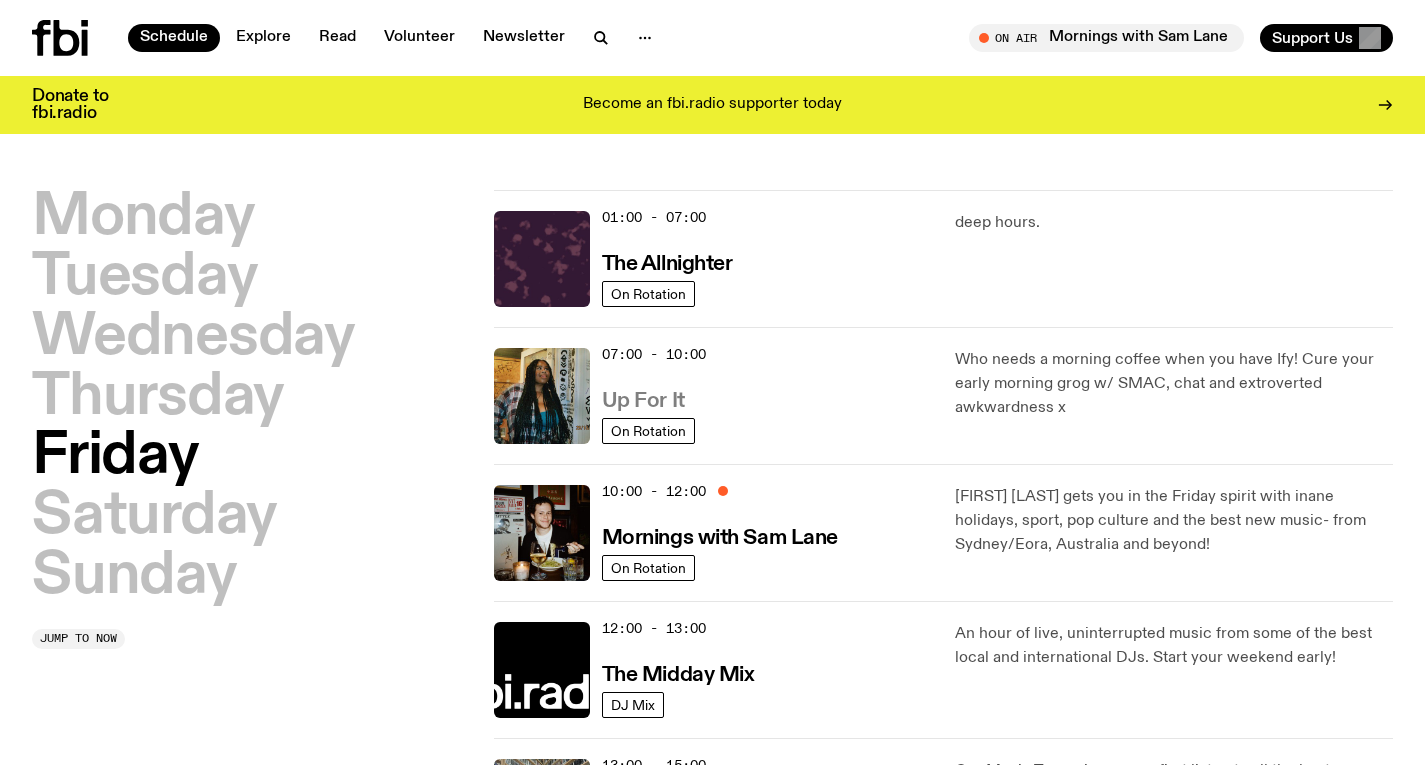 click on "Up For It" at bounding box center (643, 401) 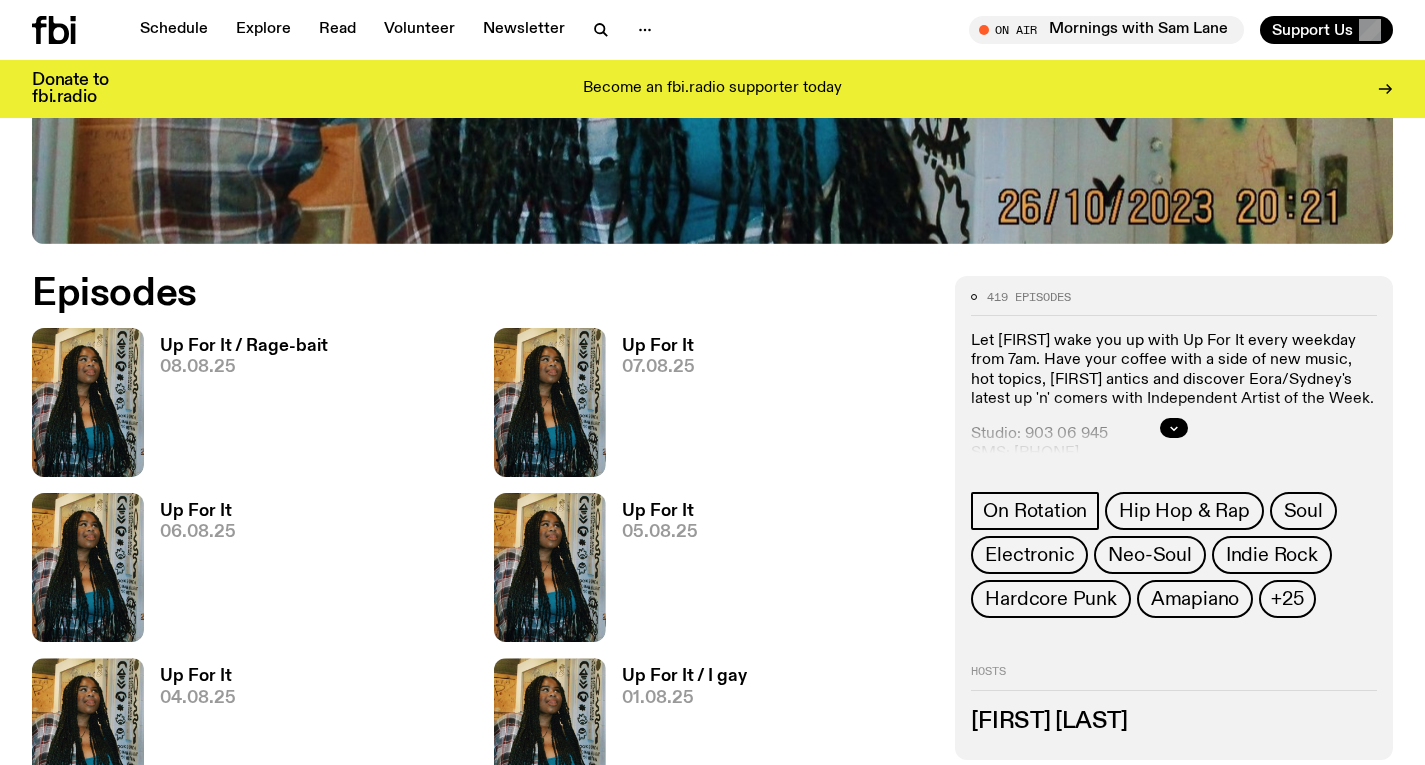 scroll, scrollTop: 857, scrollLeft: 0, axis: vertical 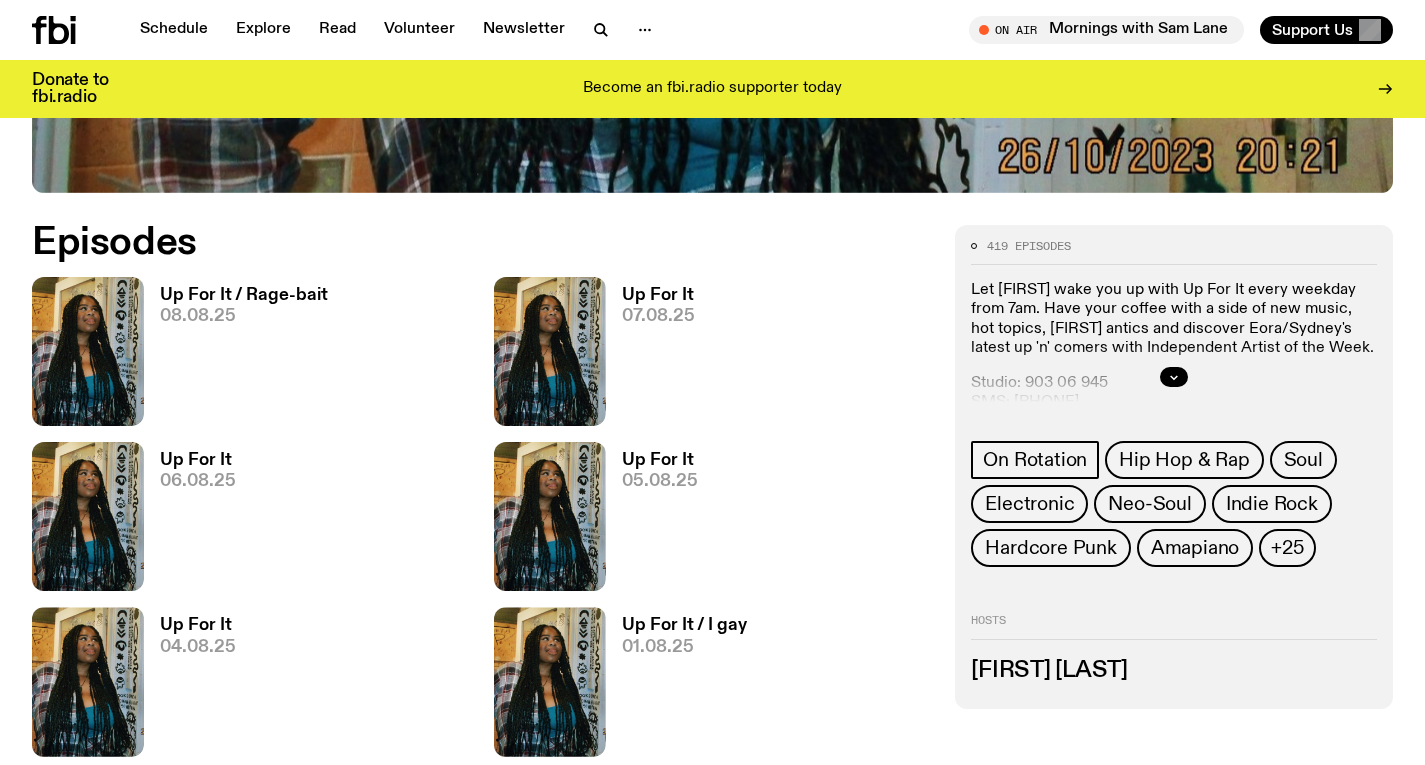 click on "Up For It / Rage-bait" at bounding box center [244, 295] 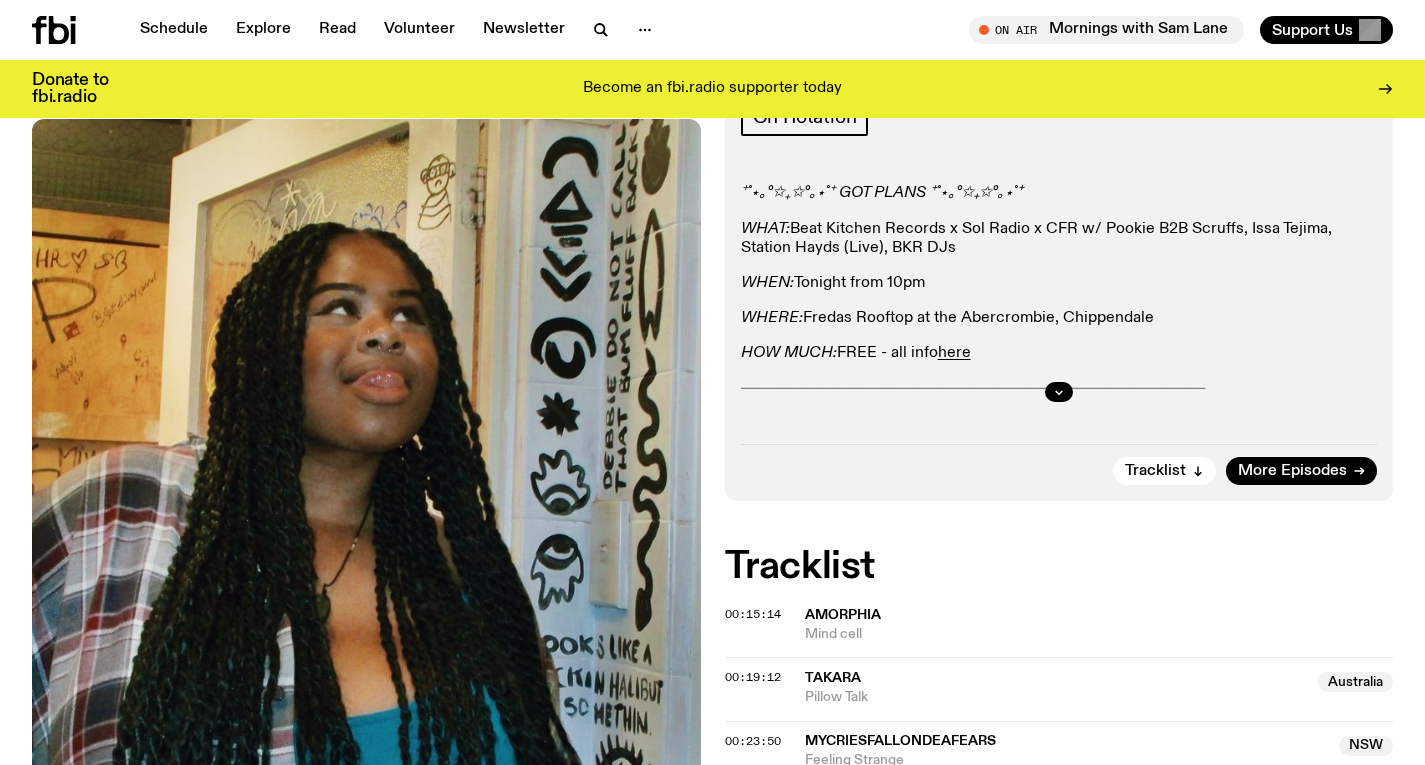 scroll, scrollTop: 376, scrollLeft: 0, axis: vertical 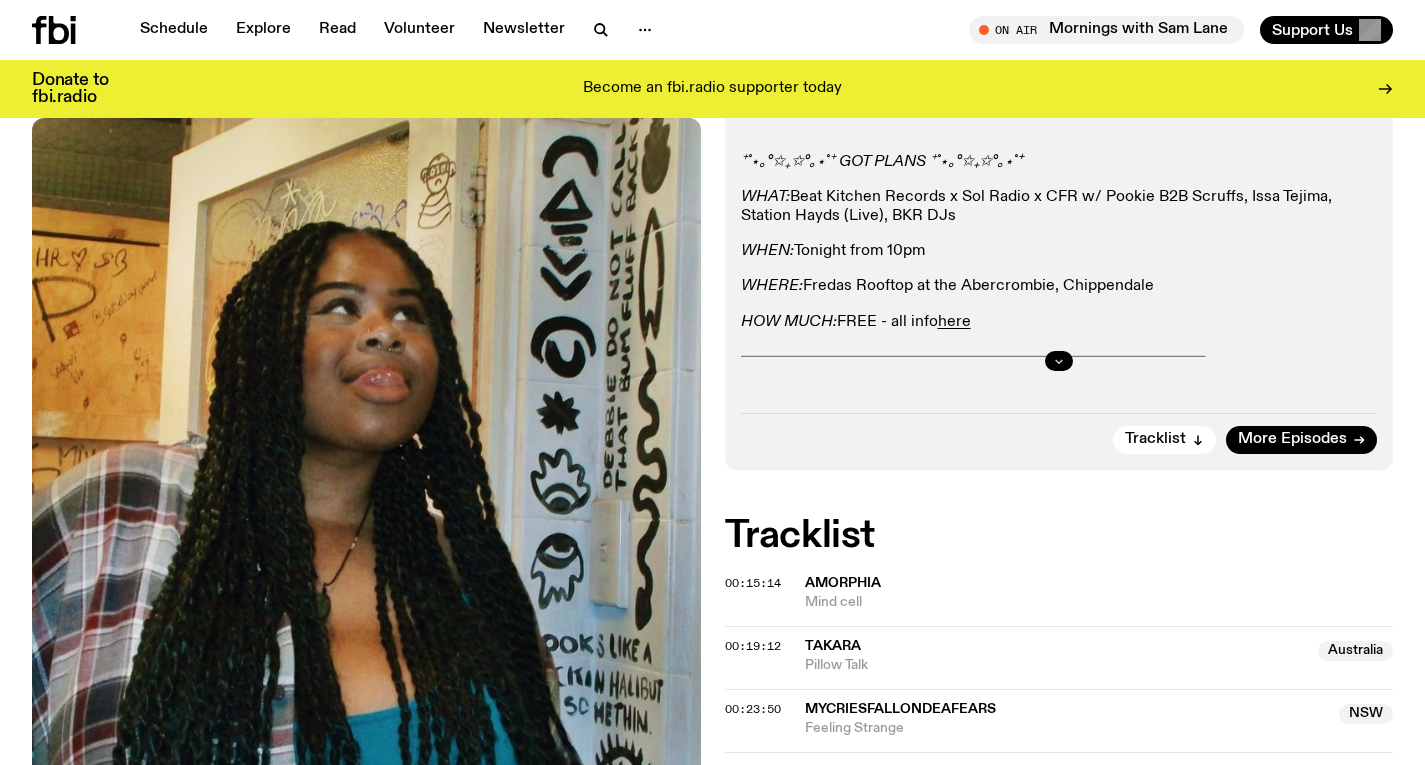 click 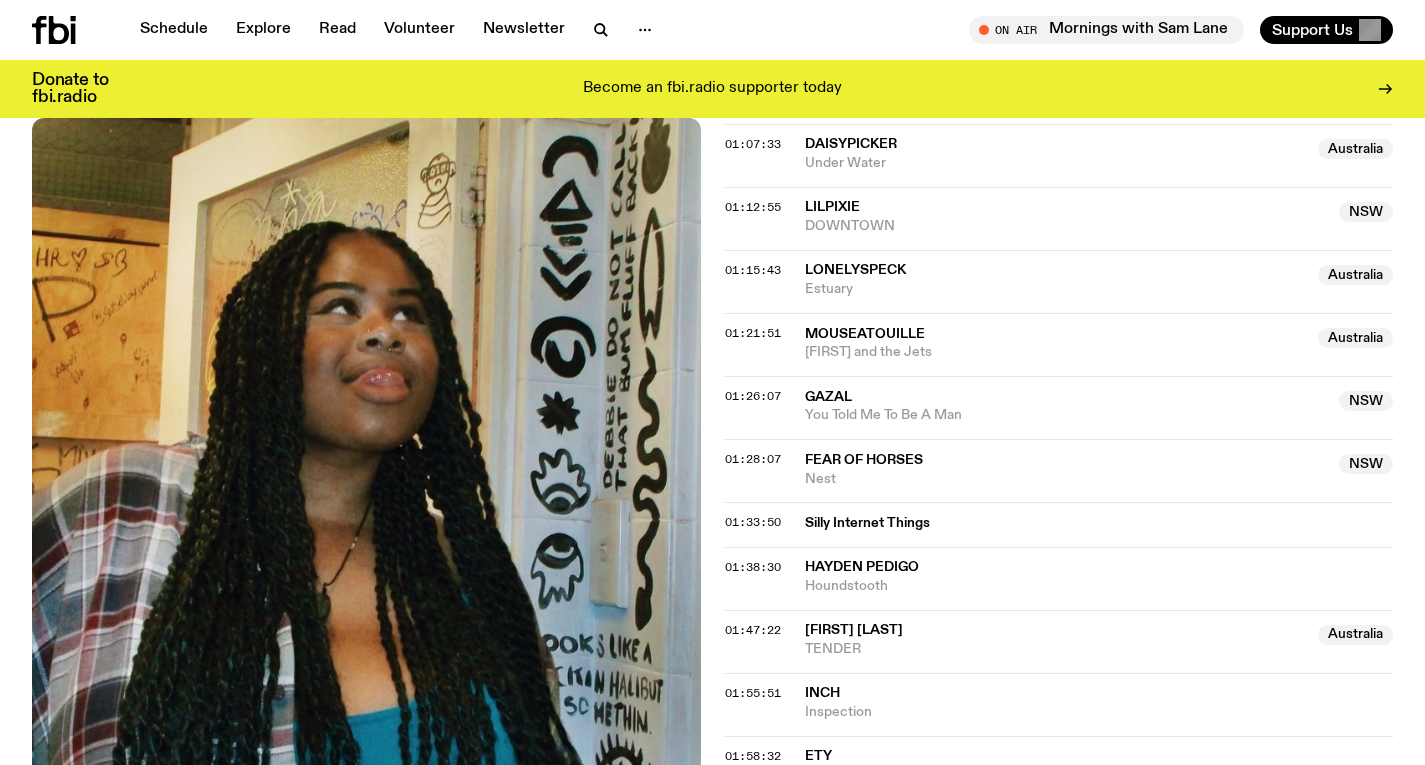 scroll, scrollTop: 1471, scrollLeft: 0, axis: vertical 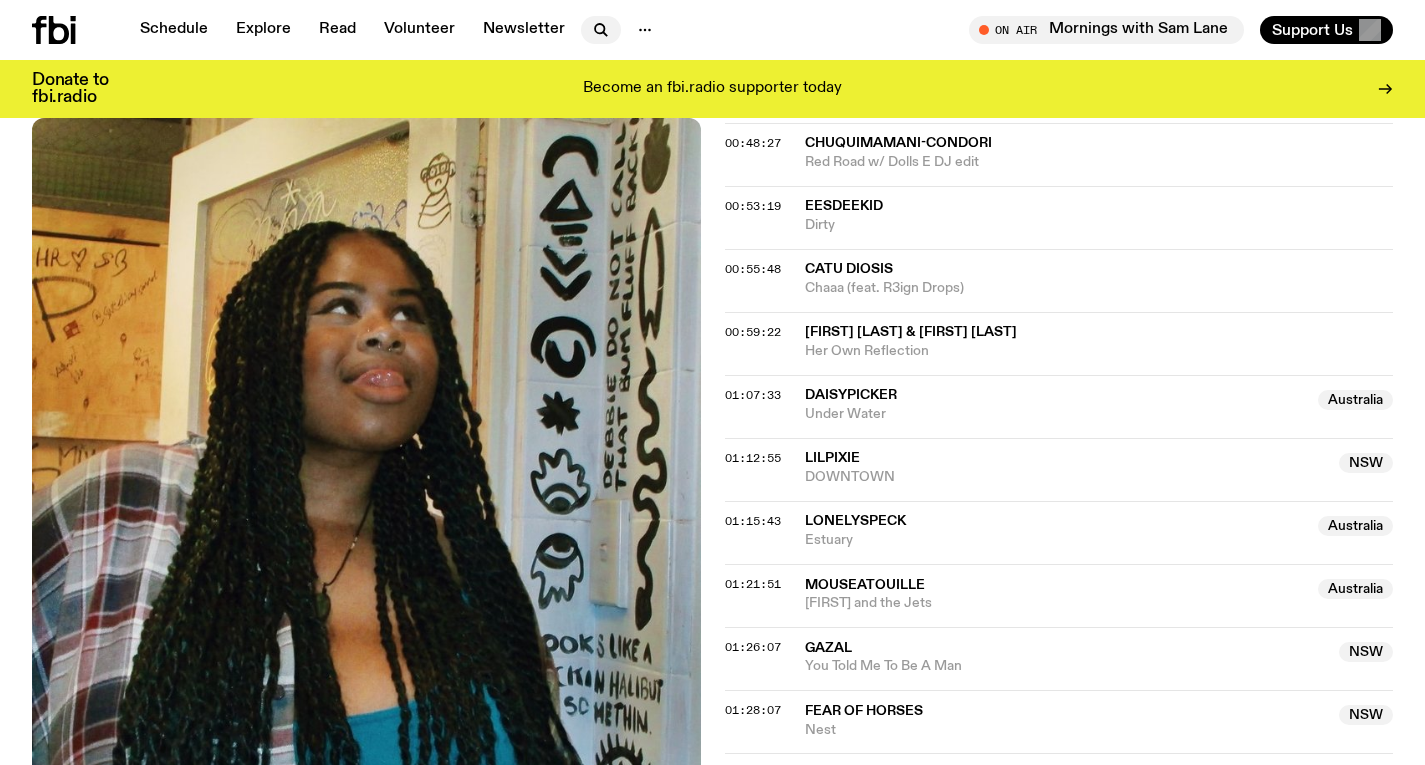 click 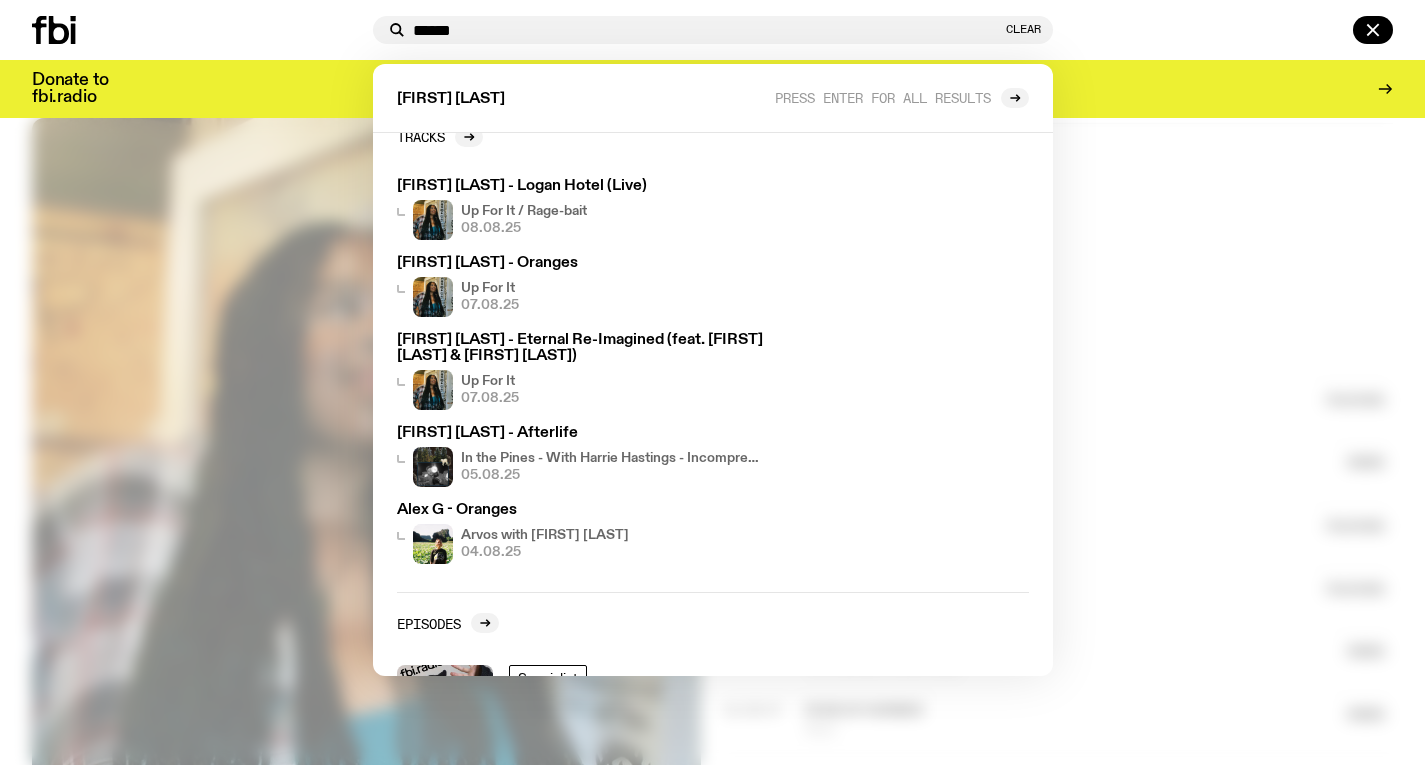 scroll, scrollTop: 22, scrollLeft: 0, axis: vertical 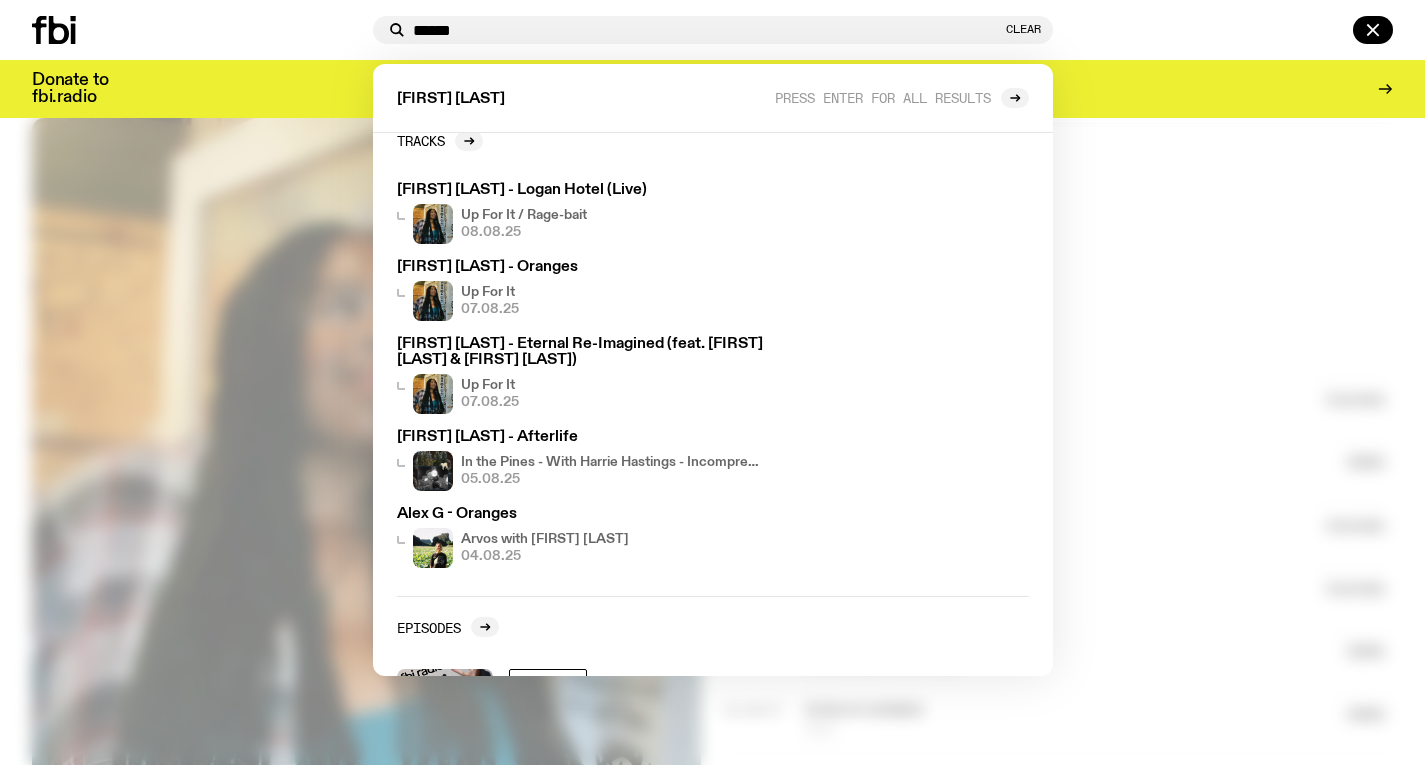 type on "******" 